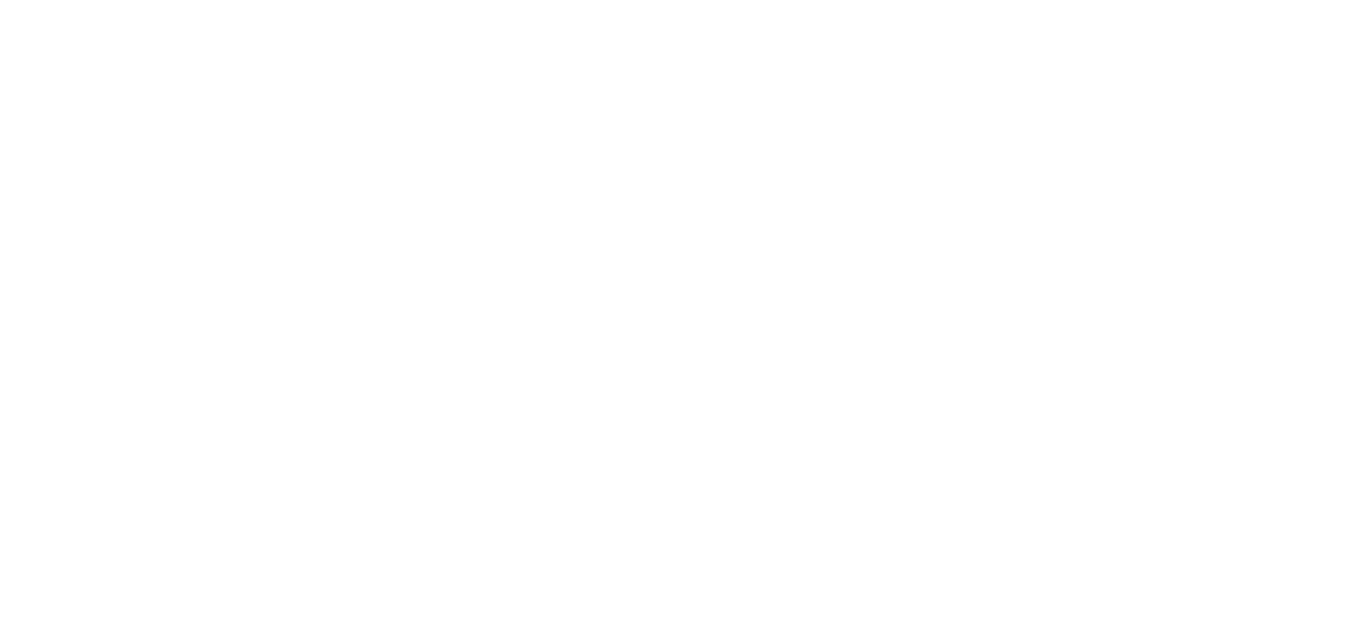 scroll, scrollTop: 0, scrollLeft: 0, axis: both 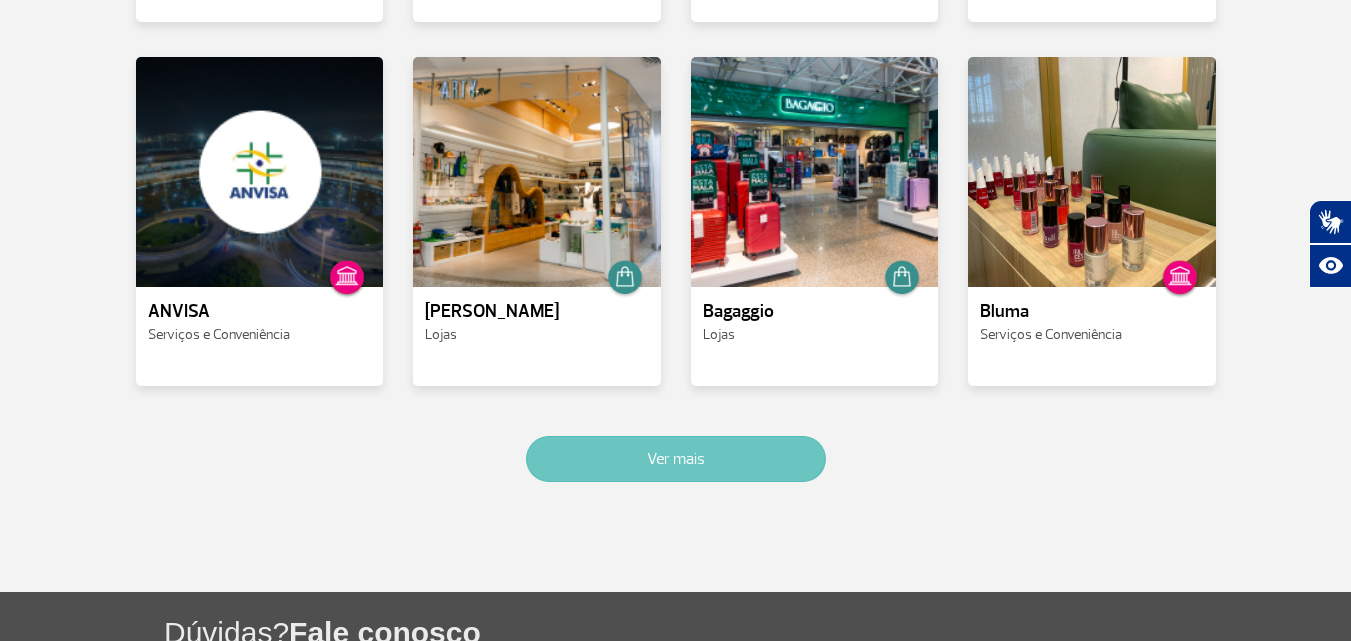click on "Ver mais" at bounding box center [676, 459] 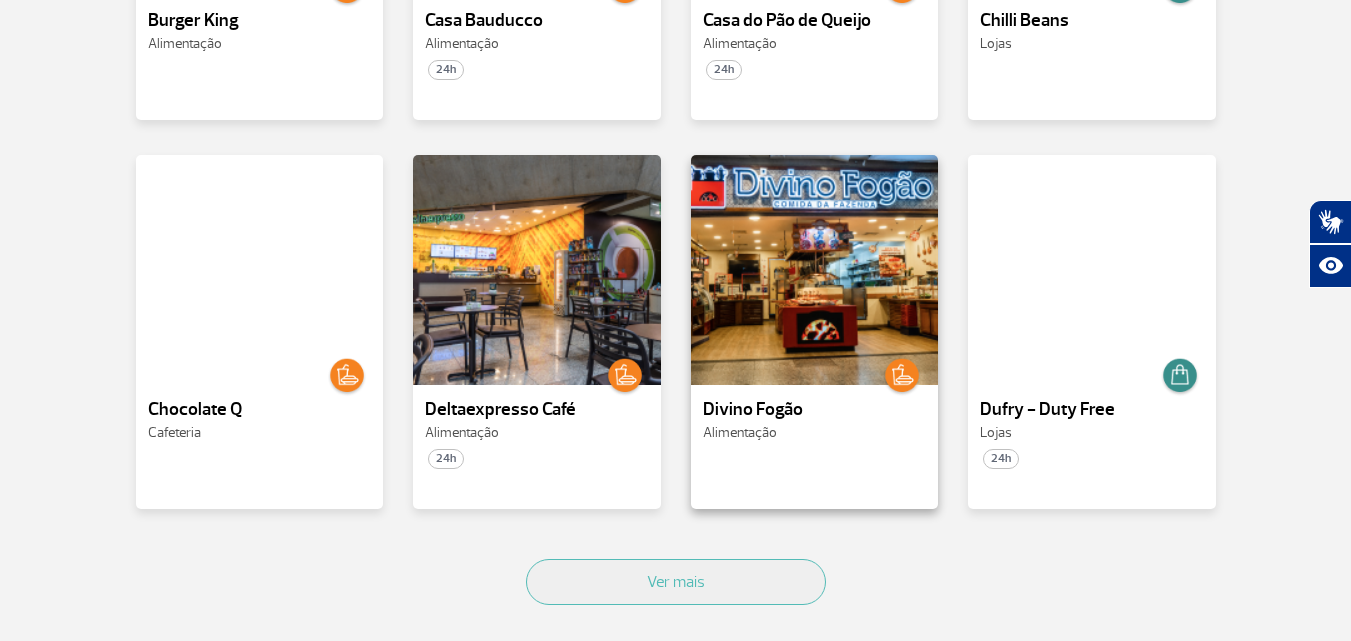 scroll, scrollTop: 2100, scrollLeft: 0, axis: vertical 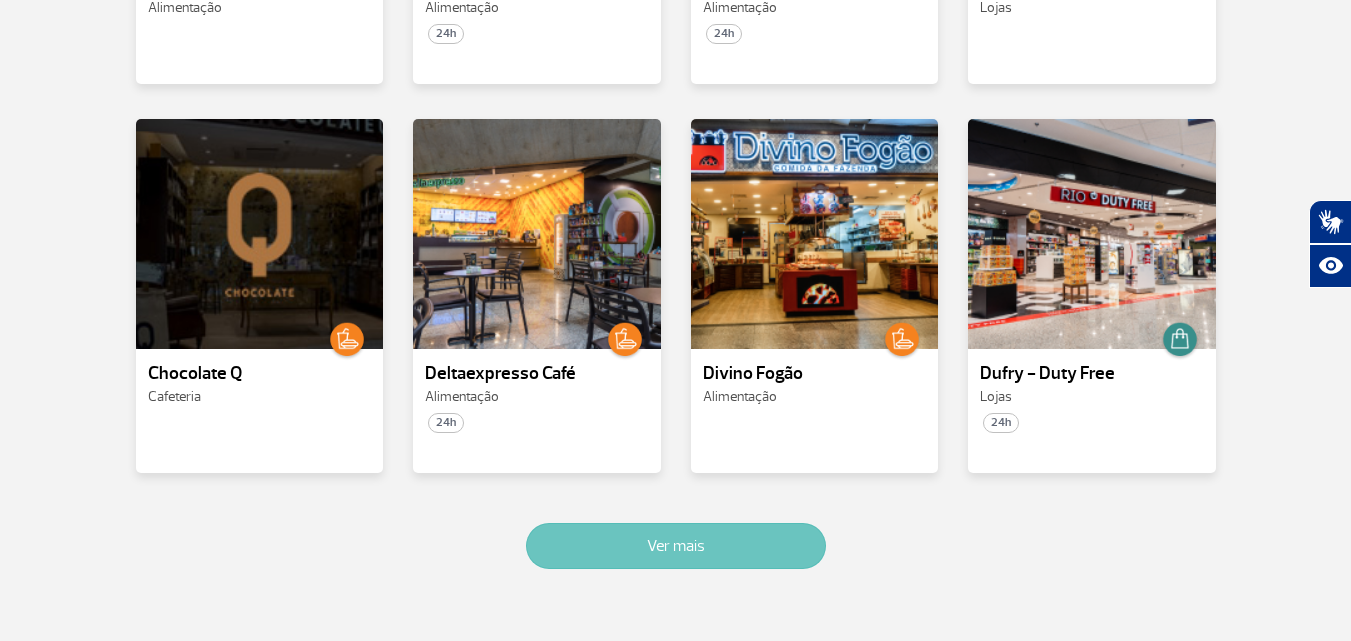 click on "Ver mais" at bounding box center (676, 546) 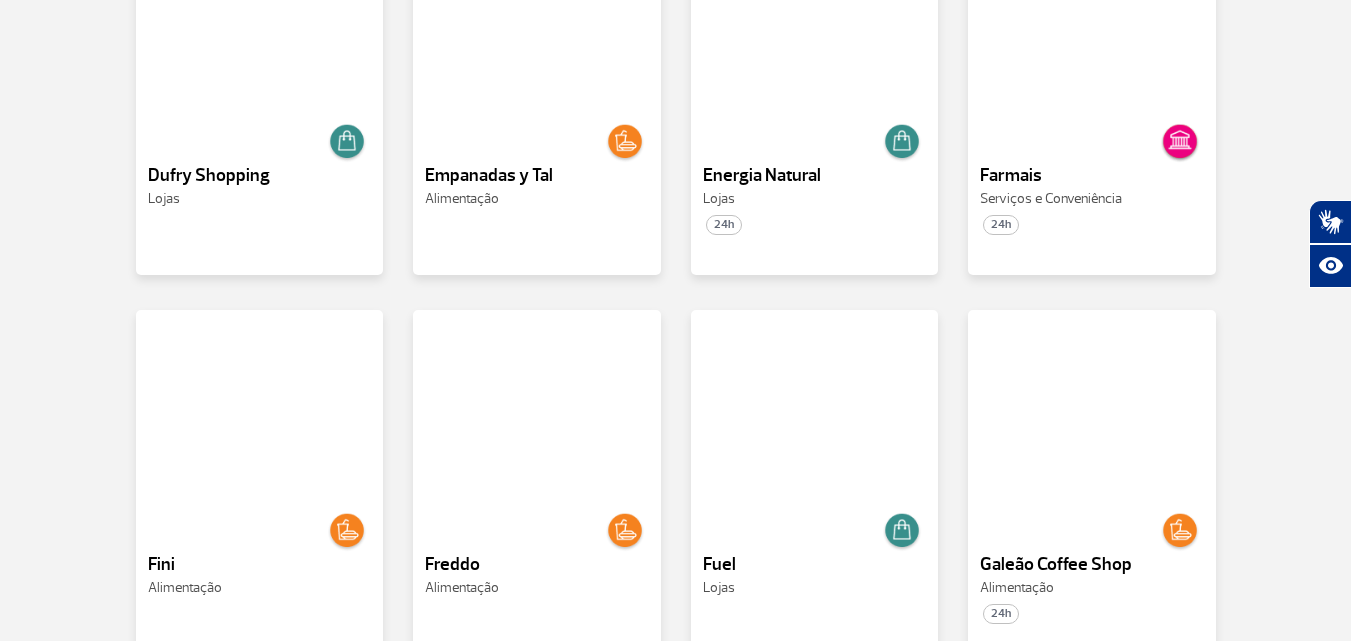 scroll, scrollTop: 3287, scrollLeft: 0, axis: vertical 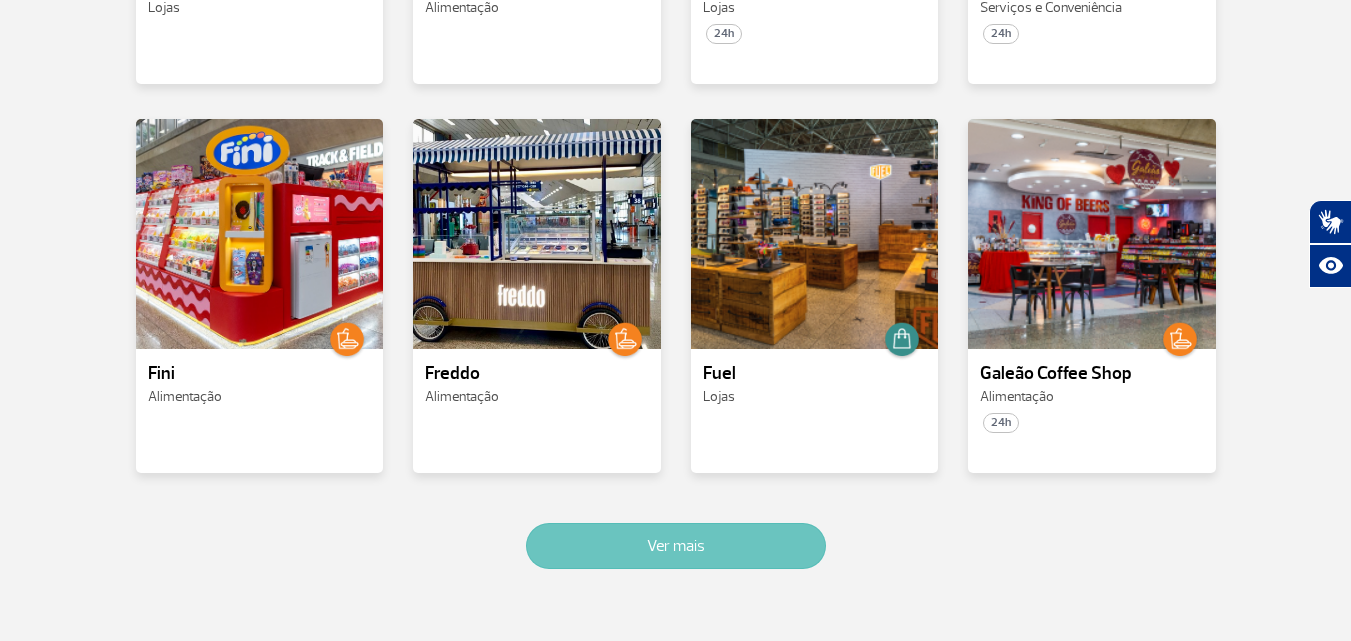 click on "Ver mais" at bounding box center [676, 546] 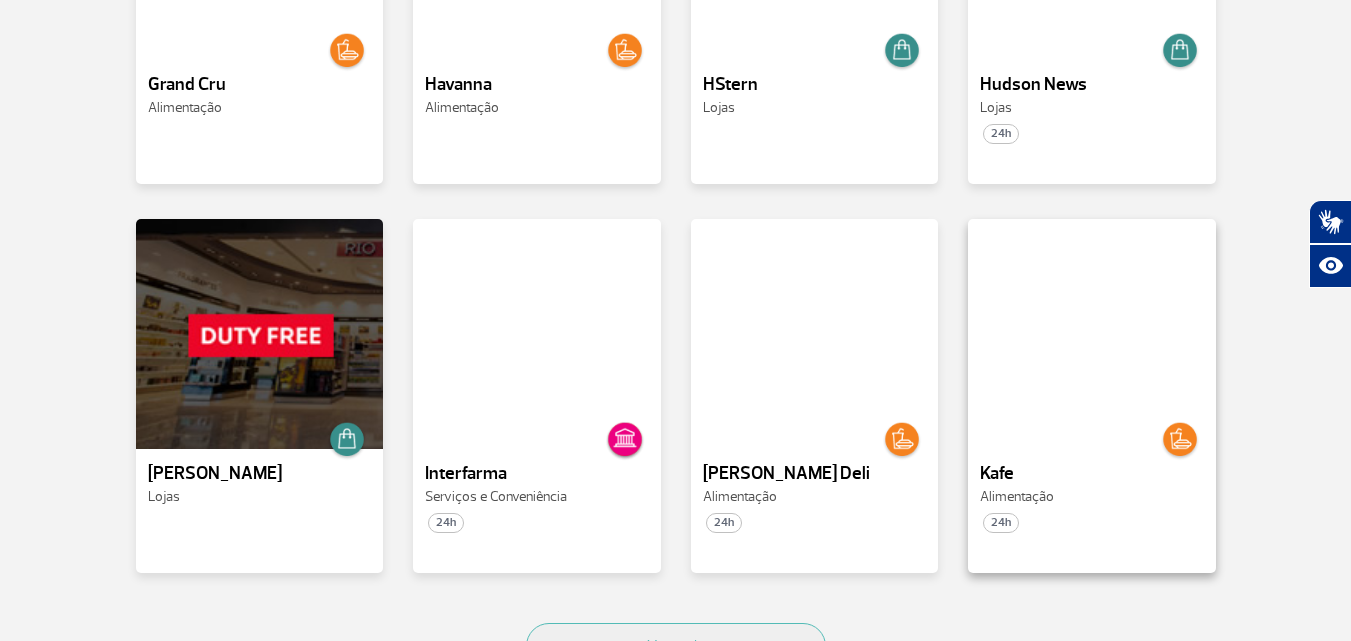 scroll, scrollTop: 4554, scrollLeft: 0, axis: vertical 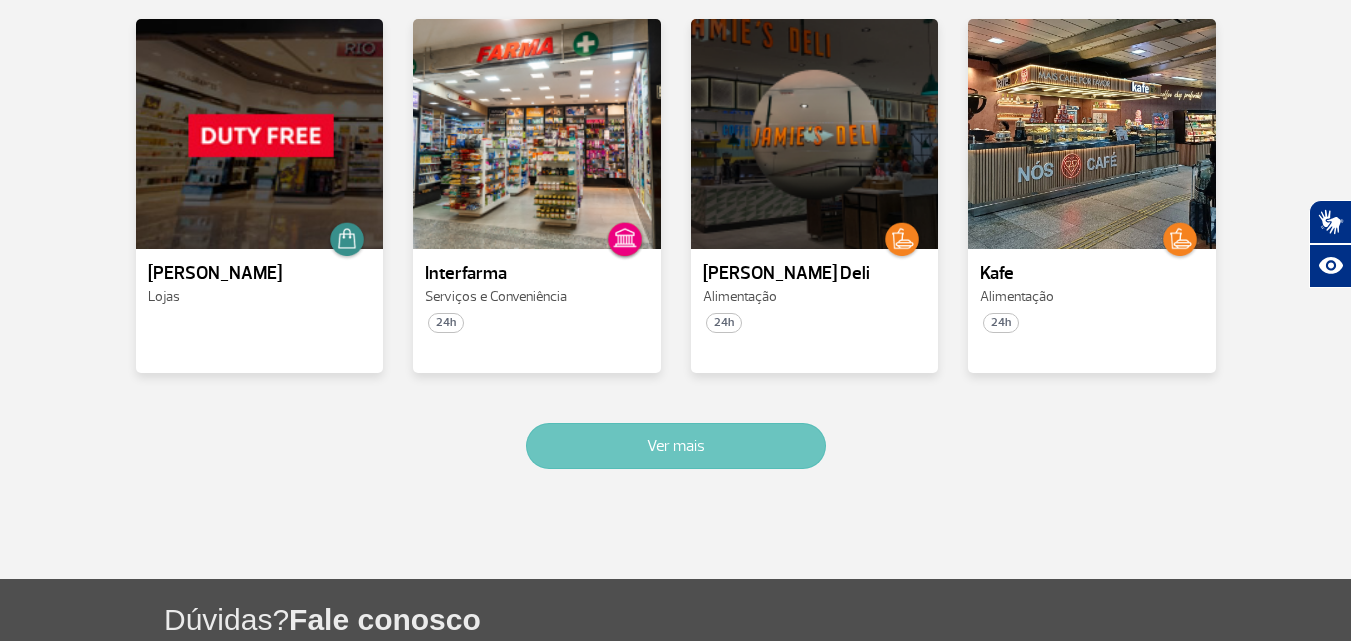 click on "Ver mais" at bounding box center (676, 446) 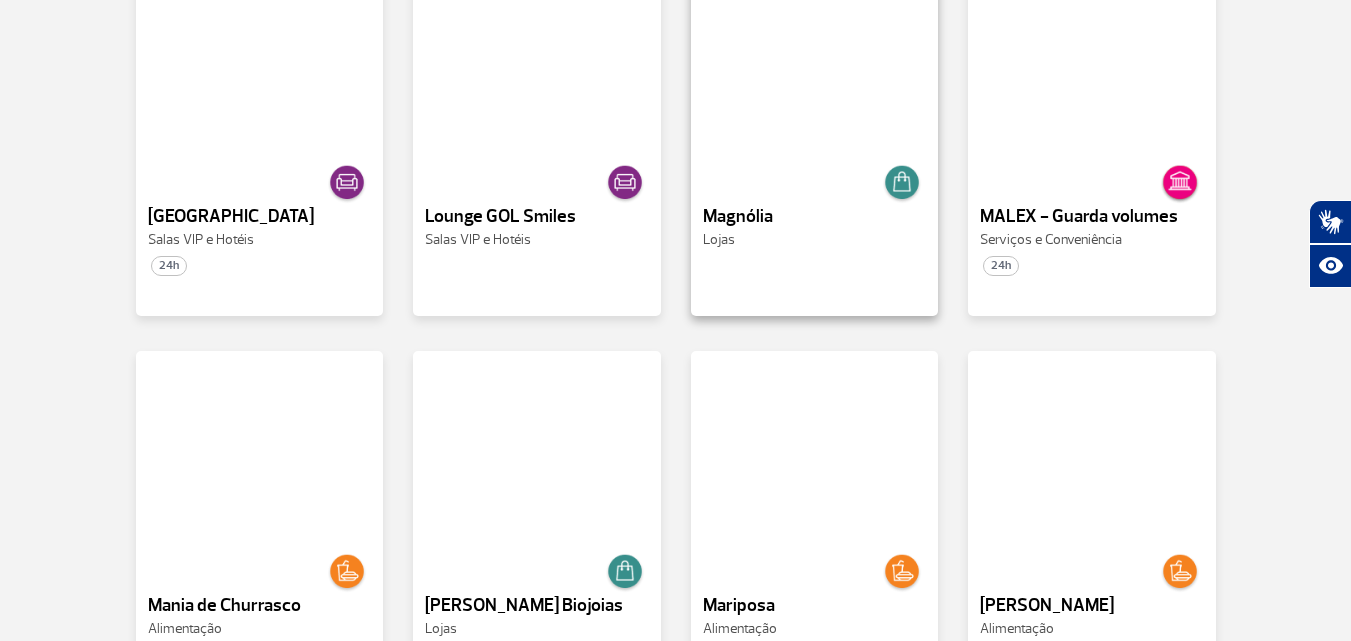 scroll, scrollTop: 5421, scrollLeft: 0, axis: vertical 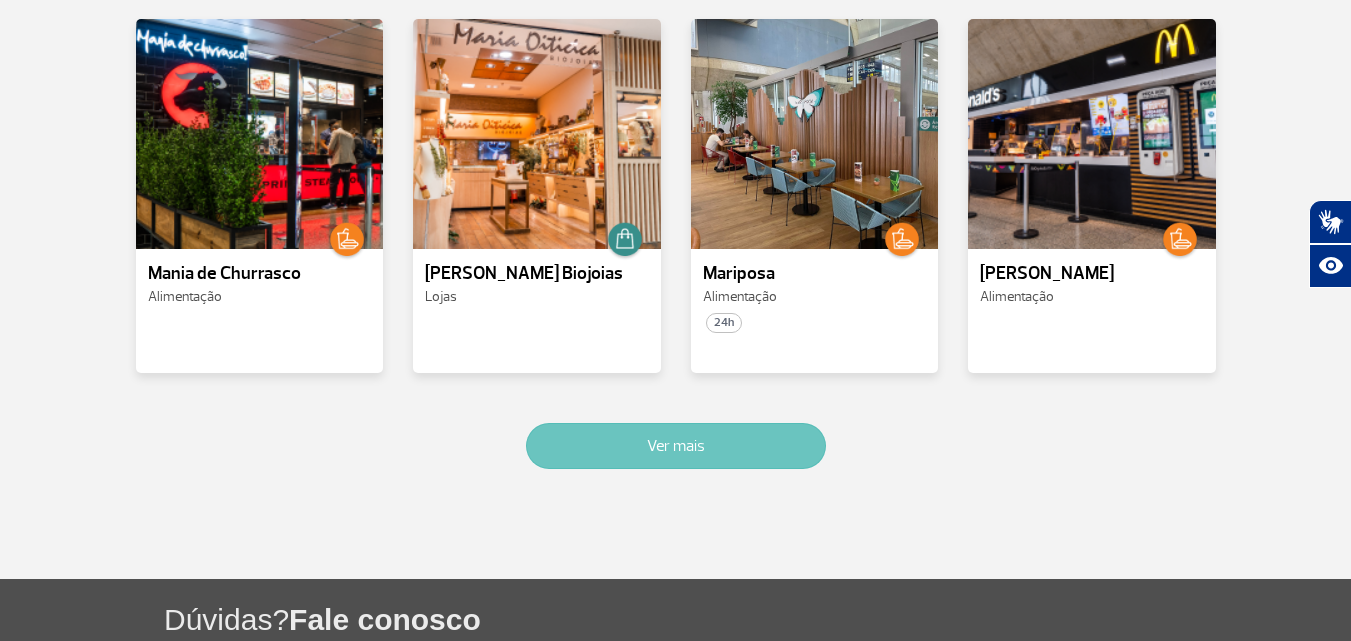 click on "Ver mais" at bounding box center [676, 446] 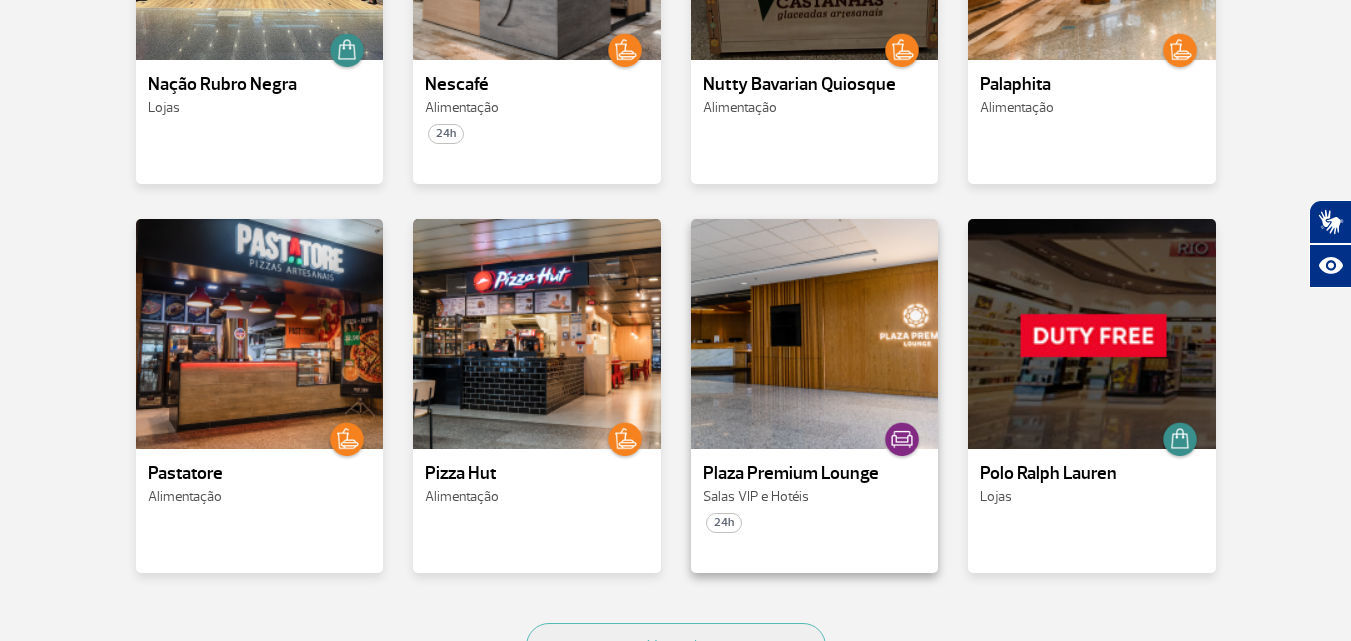 scroll, scrollTop: 6763, scrollLeft: 0, axis: vertical 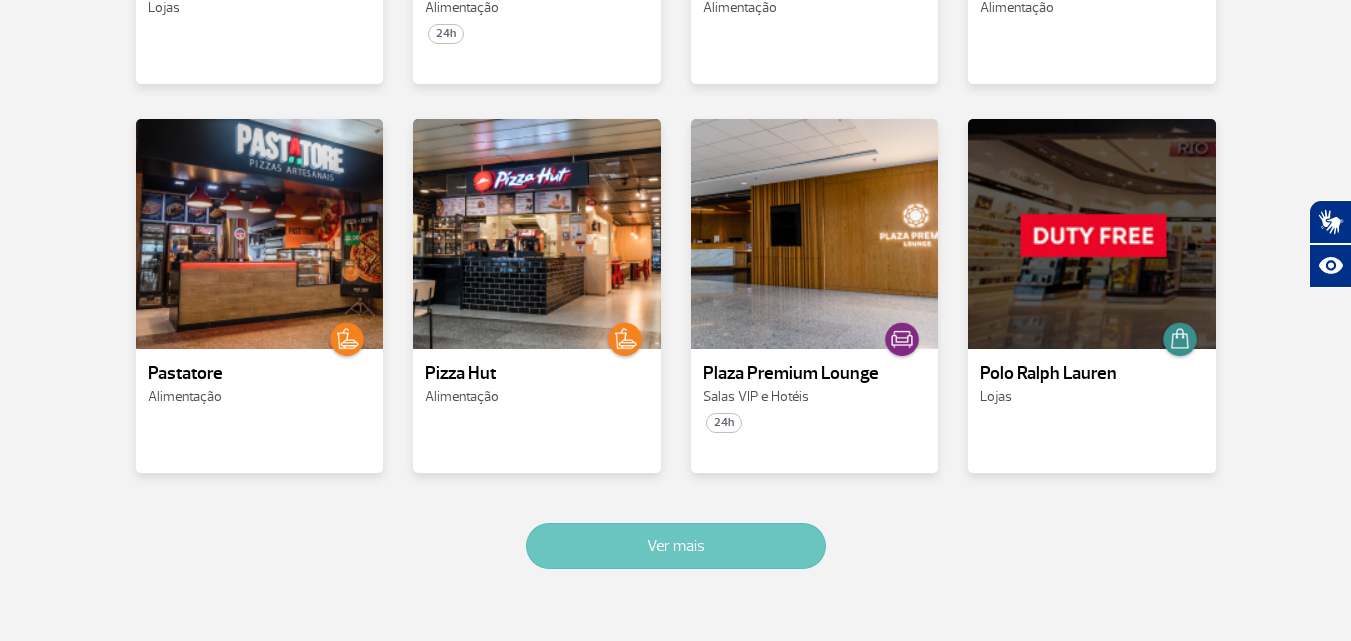 click on "Ver mais" at bounding box center (676, 546) 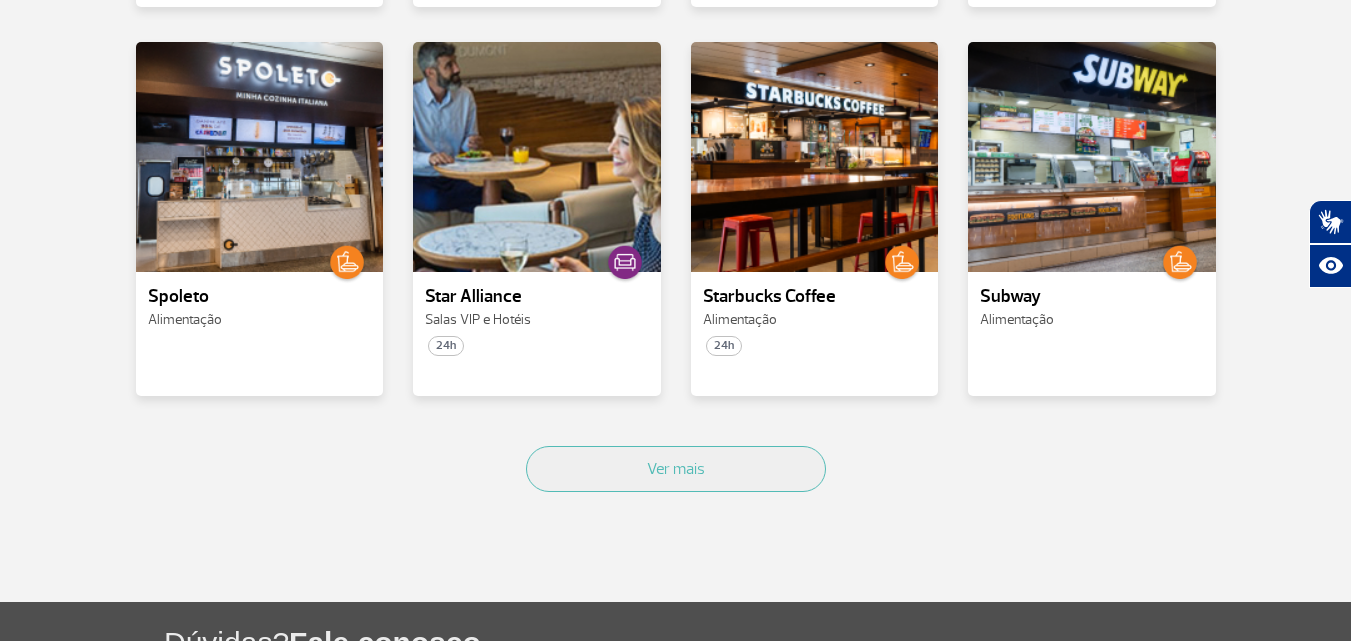scroll, scrollTop: 8130, scrollLeft: 0, axis: vertical 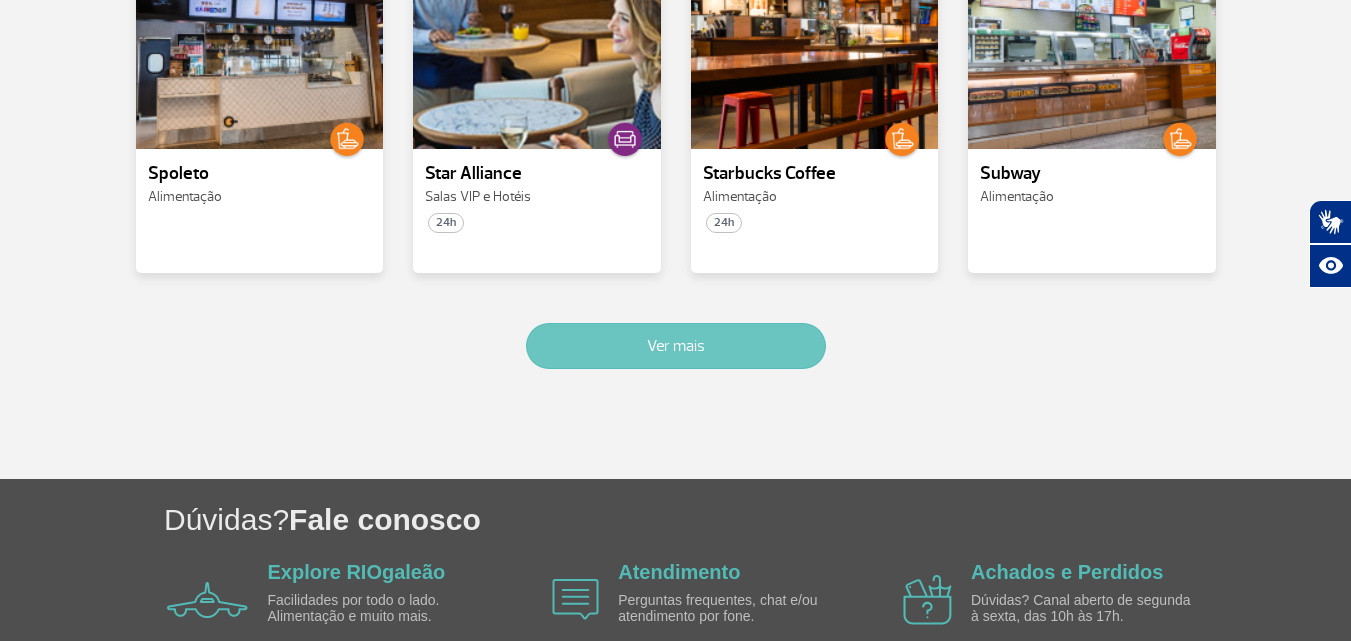 drag, startPoint x: 632, startPoint y: 294, endPoint x: 630, endPoint y: 312, distance: 18.110771 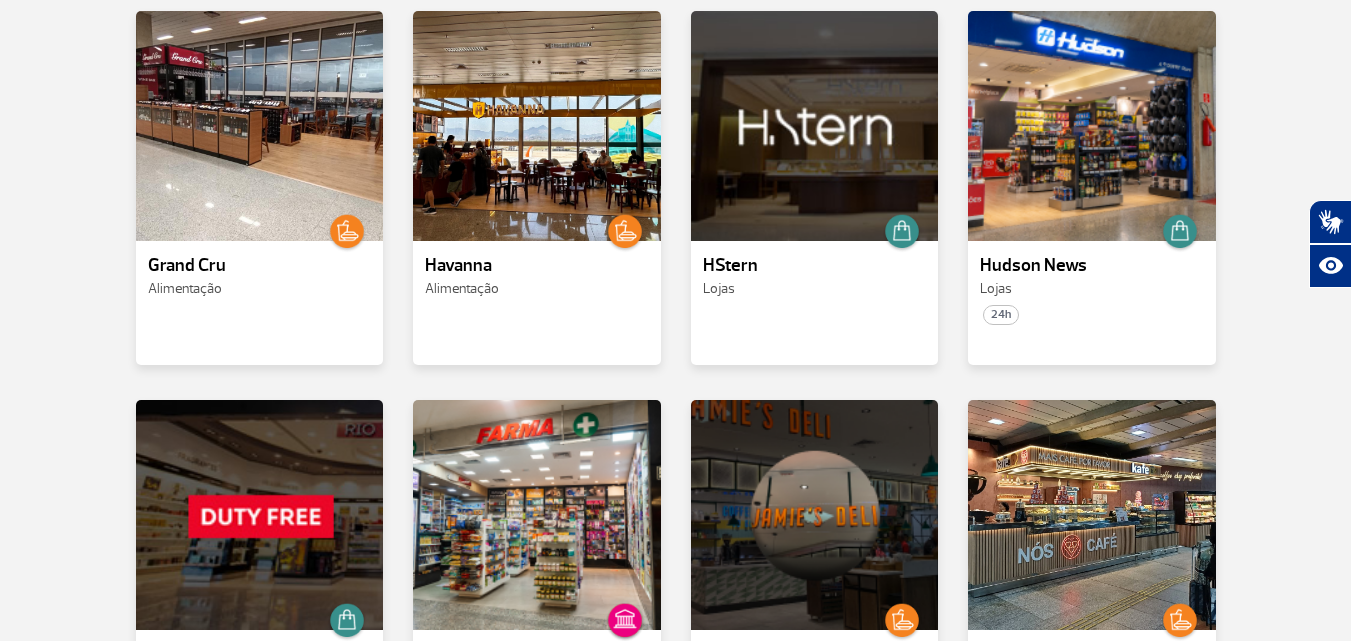 scroll, scrollTop: 3744, scrollLeft: 0, axis: vertical 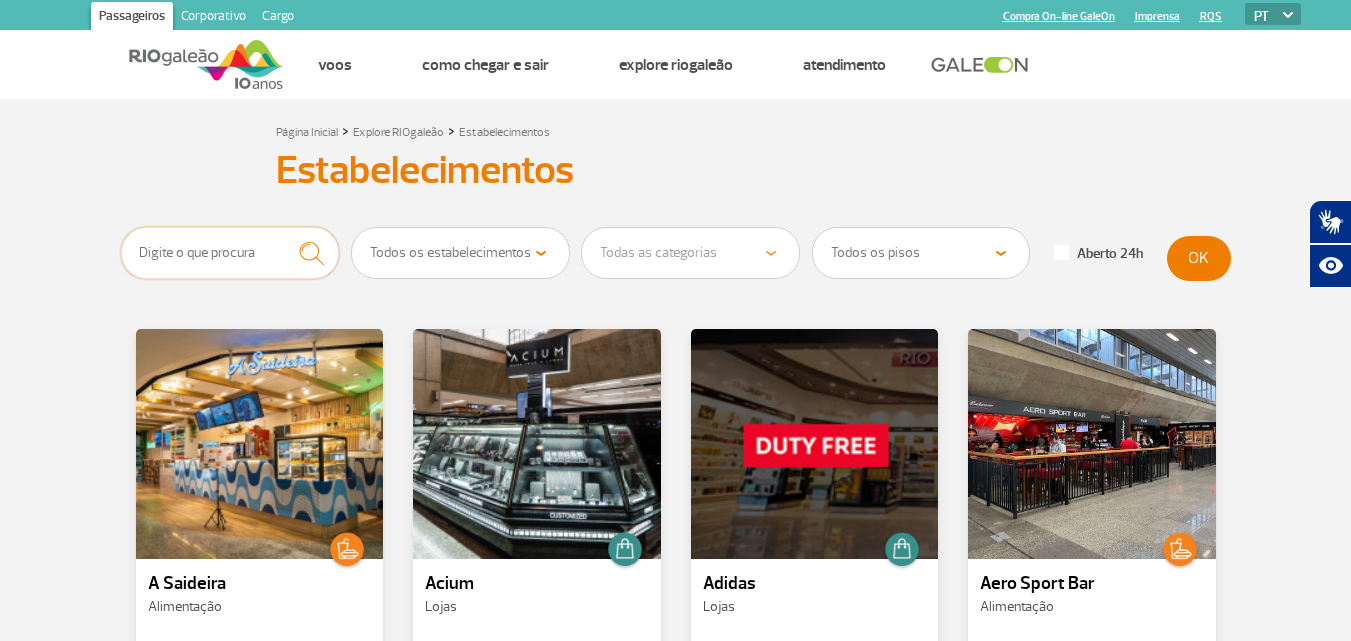 click at bounding box center (230, 253) 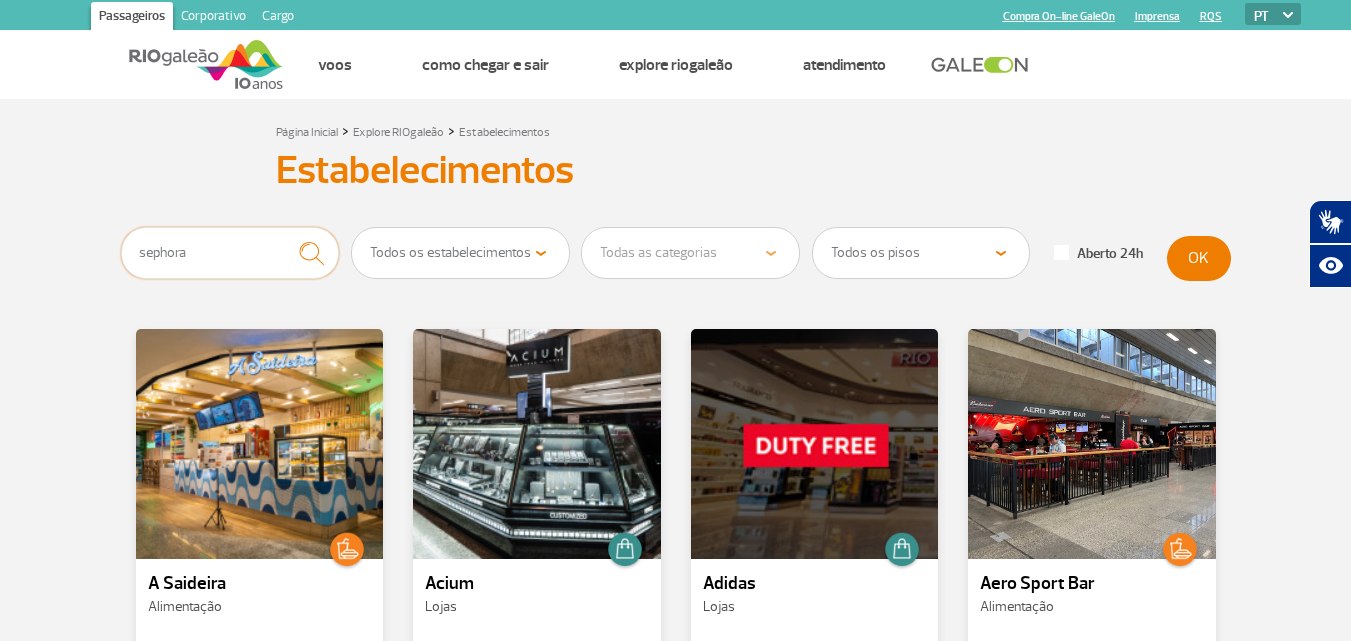 type on "sephora" 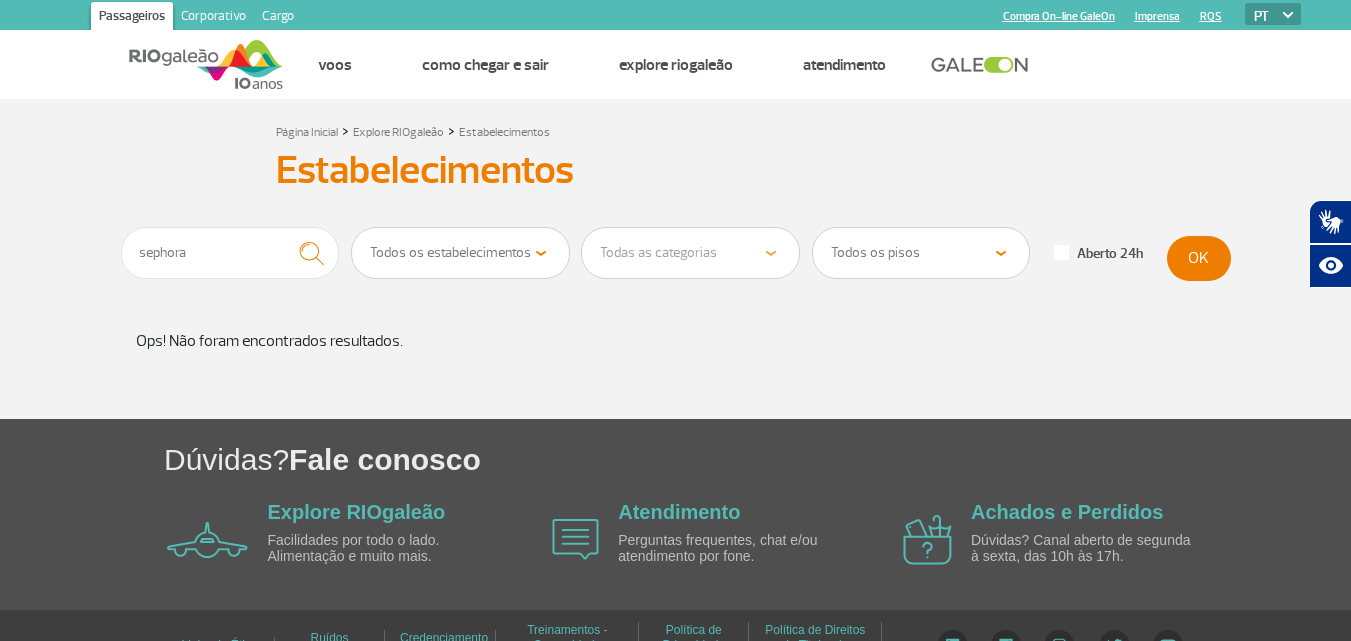 click on "Todos os estabelecimentos Alimentação Lojas Serviços e Conveniência Salas VIP e Hotéis" at bounding box center (460, 253) 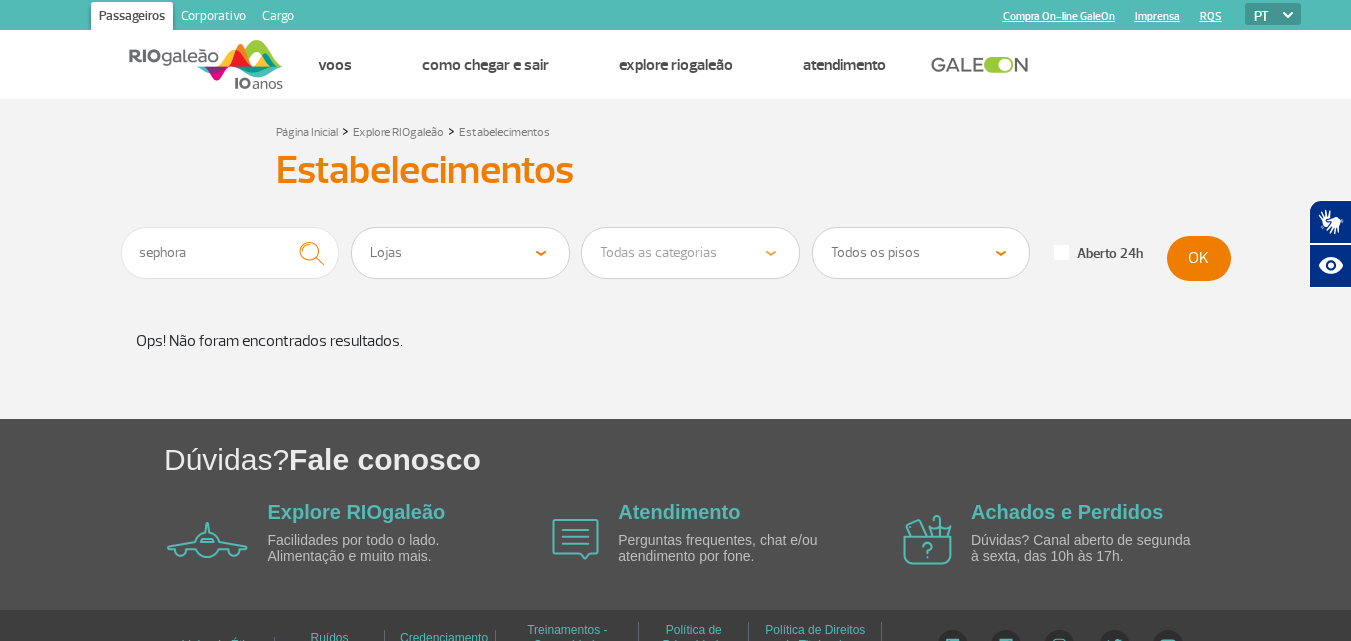 click on "Todos os estabelecimentos Alimentação Lojas Serviços e Conveniência Salas VIP e Hotéis" at bounding box center [460, 253] 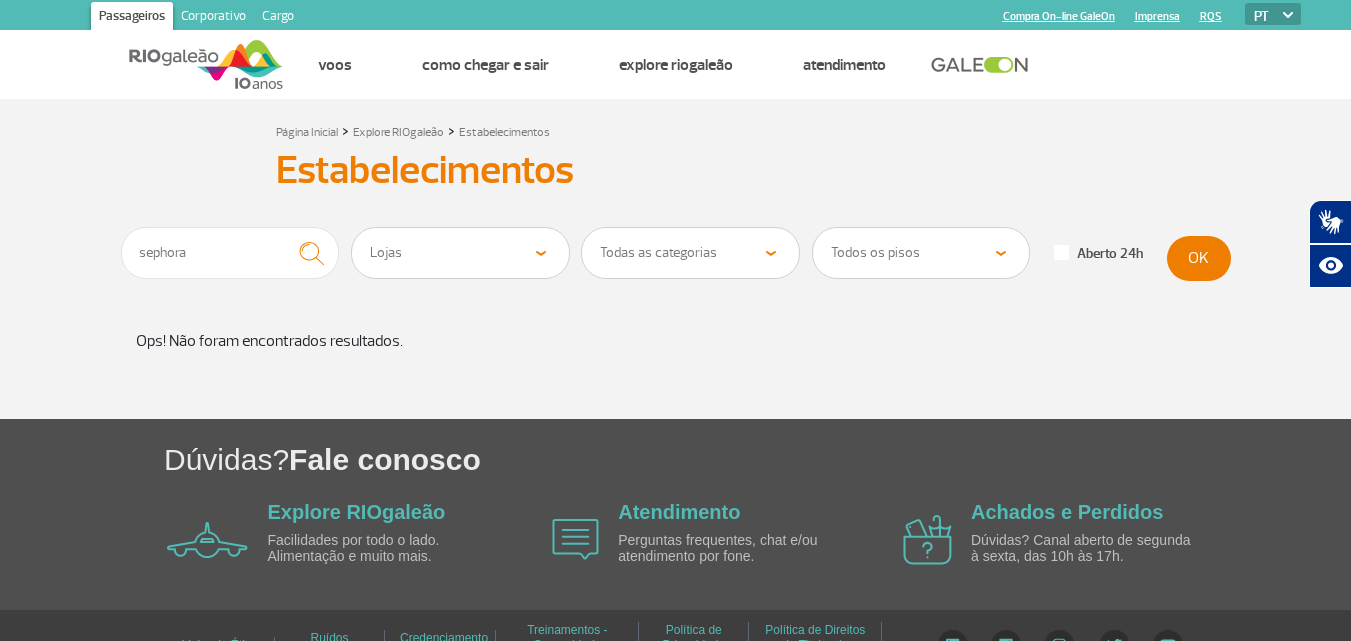 click on "Todas as categorias Cosmético e Beleza Eletrônicos Livros e Revistas Moda e Acessórios Duty Free" at bounding box center [690, 253] 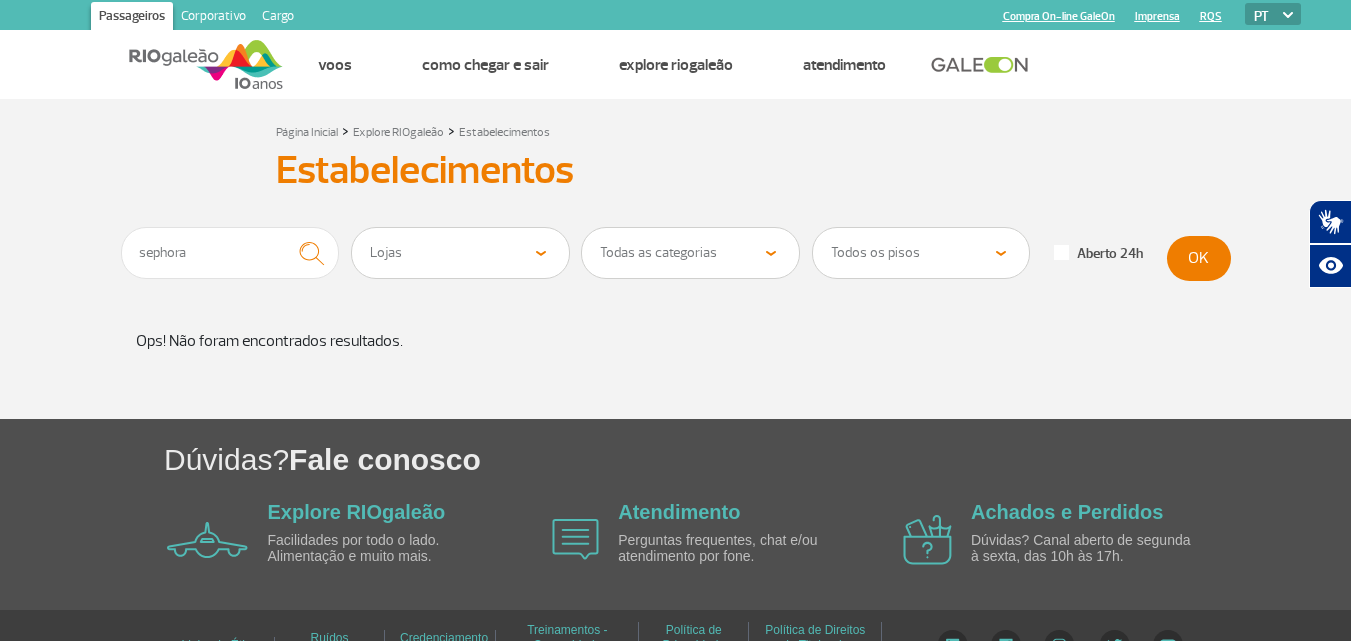 select on "24" 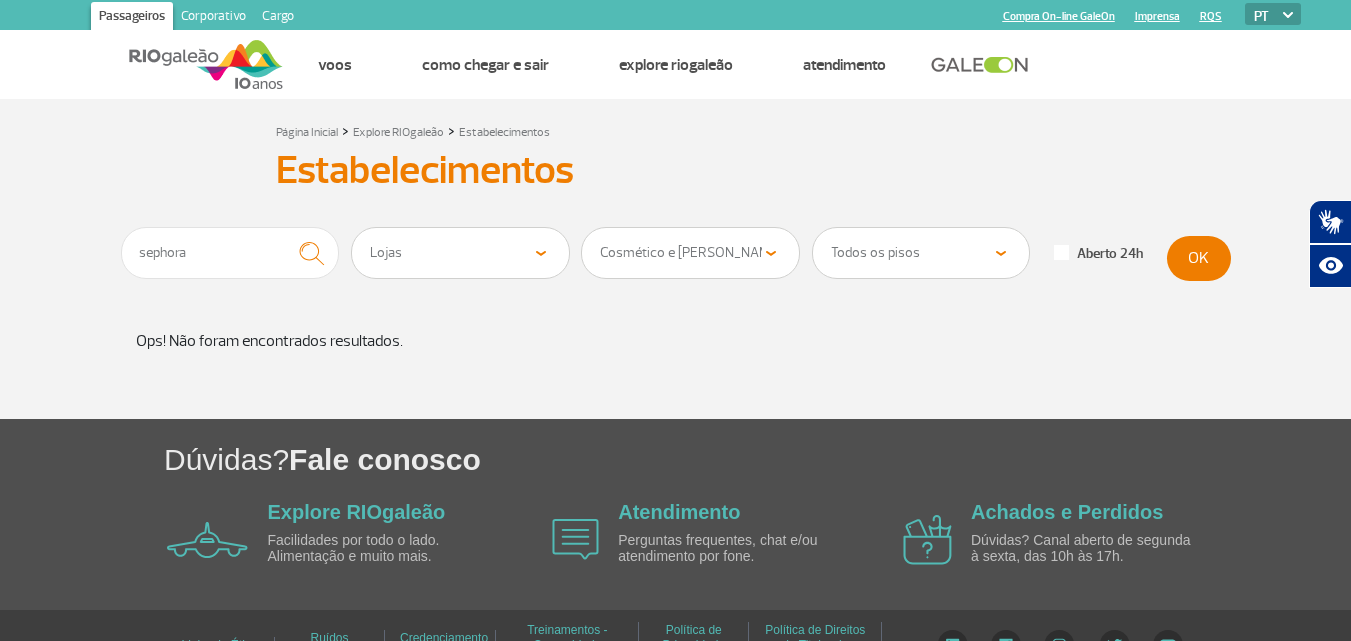 click on "Todas as categorias Cosmético e Beleza Eletrônicos Livros e Revistas Moda e Acessórios Duty Free" at bounding box center [690, 253] 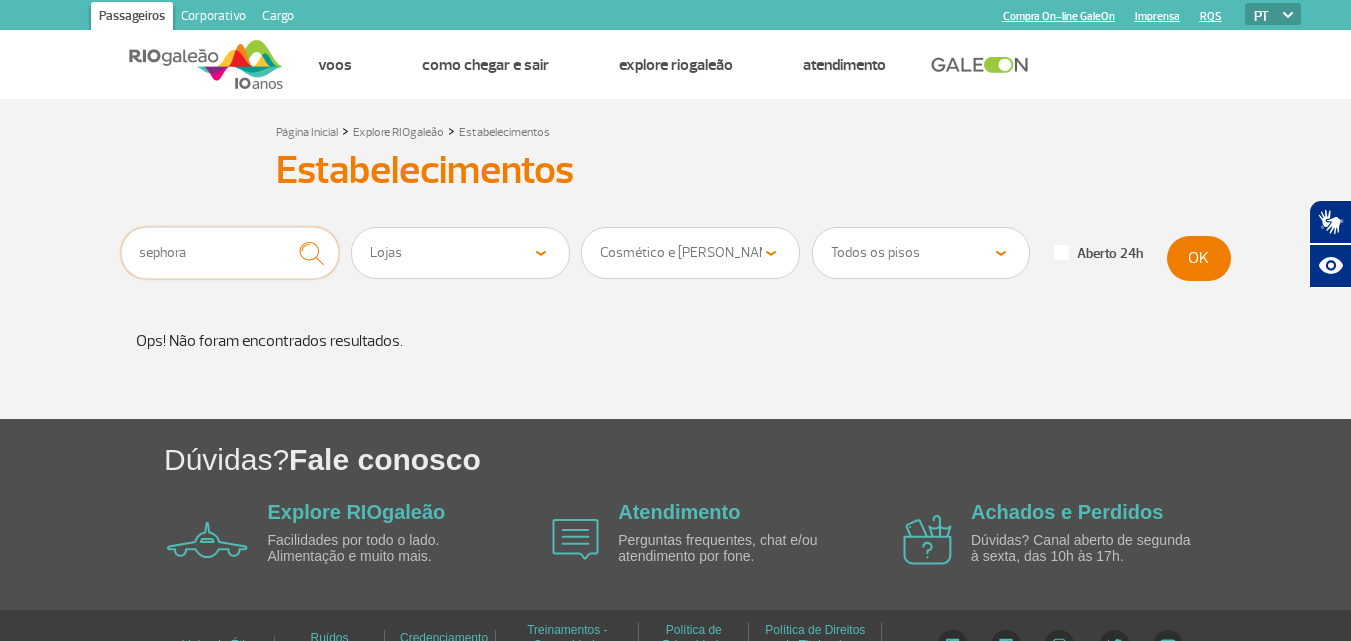 click on "sephora" at bounding box center (230, 253) 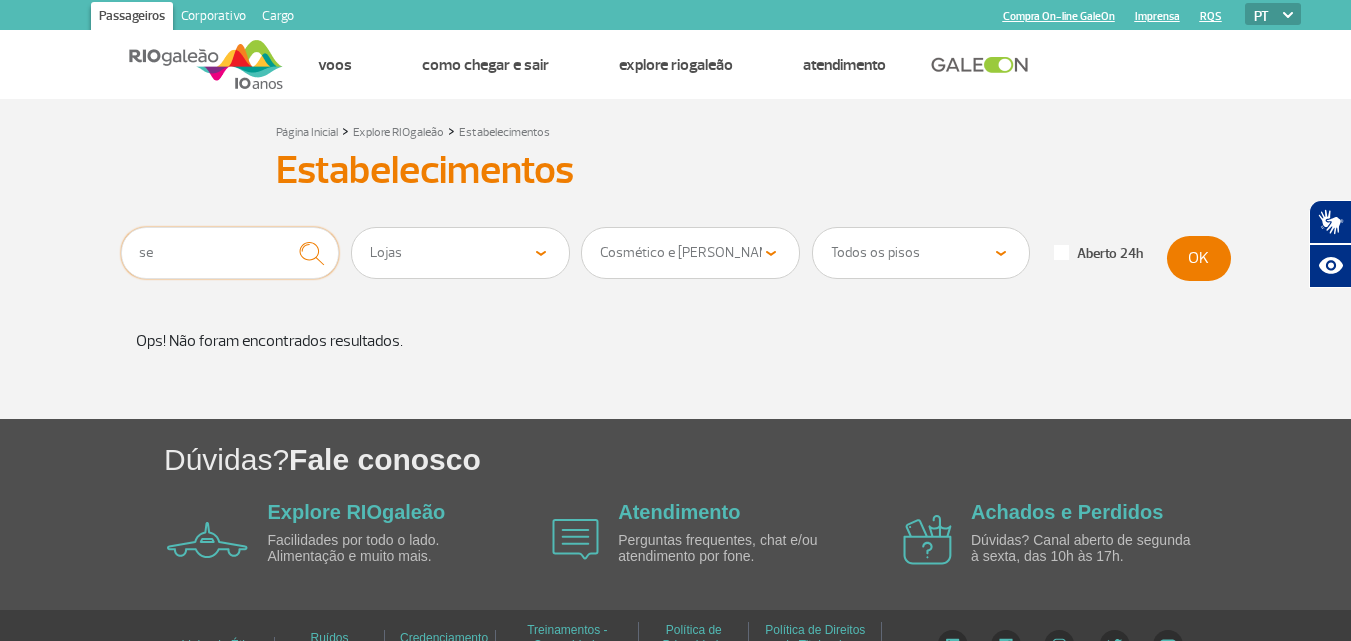 type on "s" 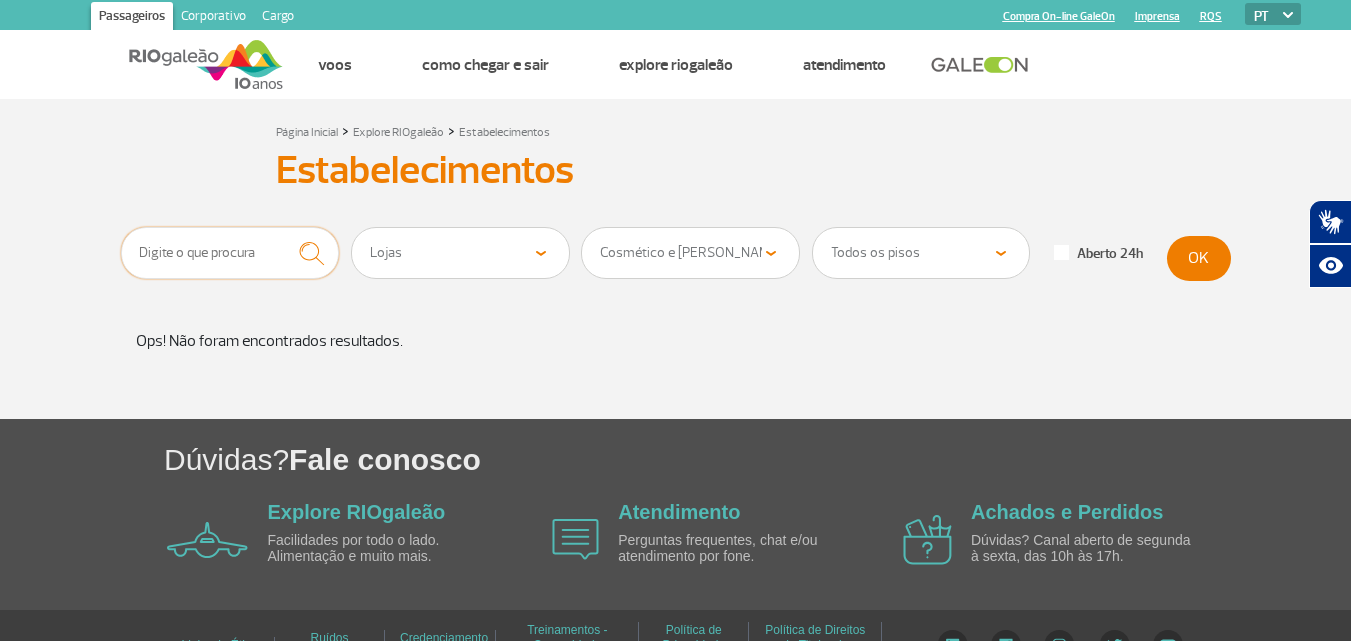 type 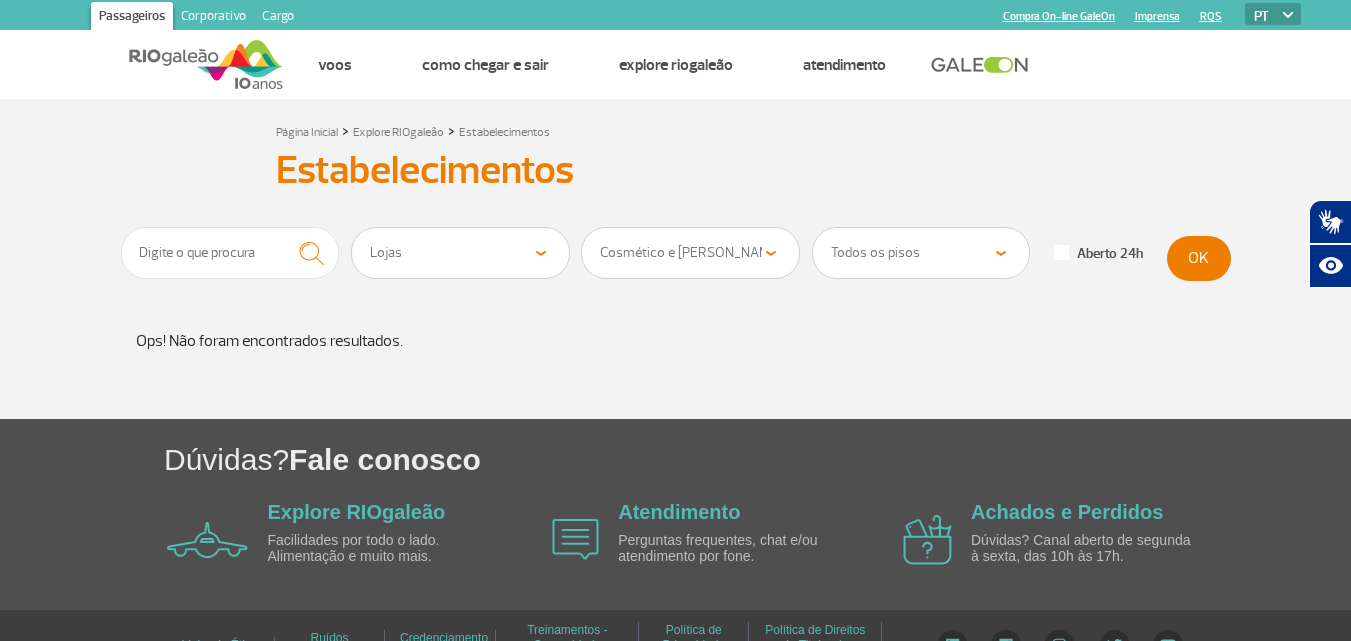 click on "Dúvidas?  Fale conosco" 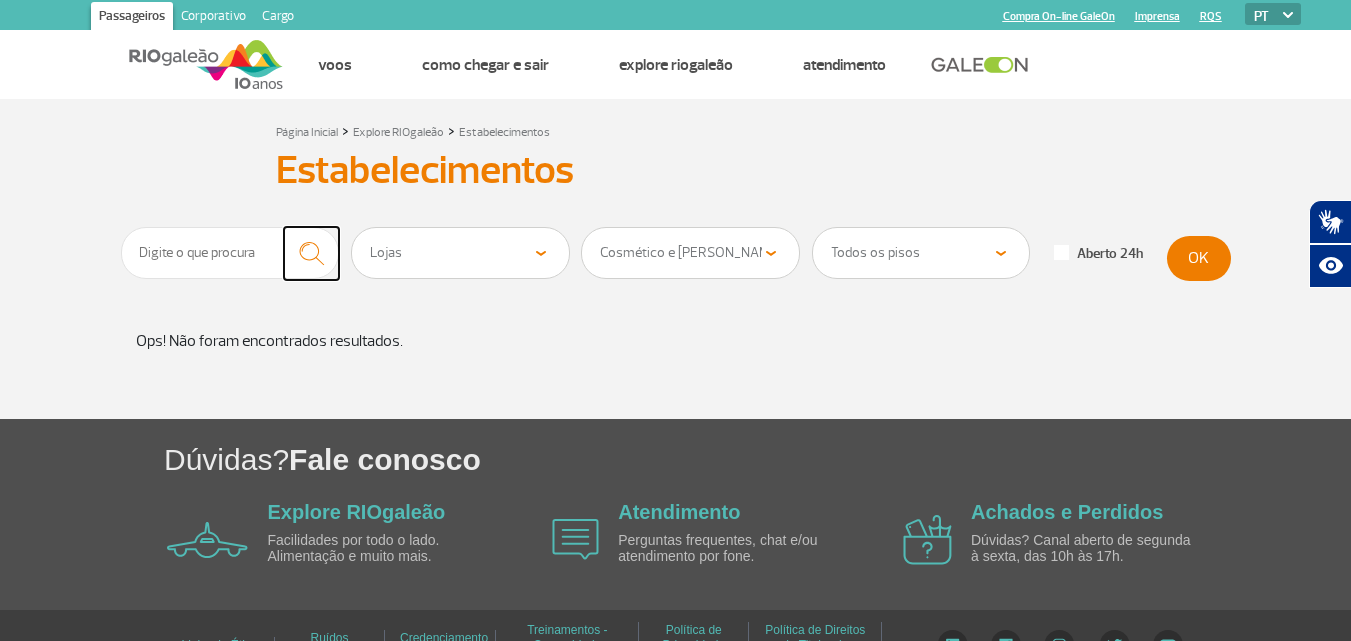 click at bounding box center [311, 253] 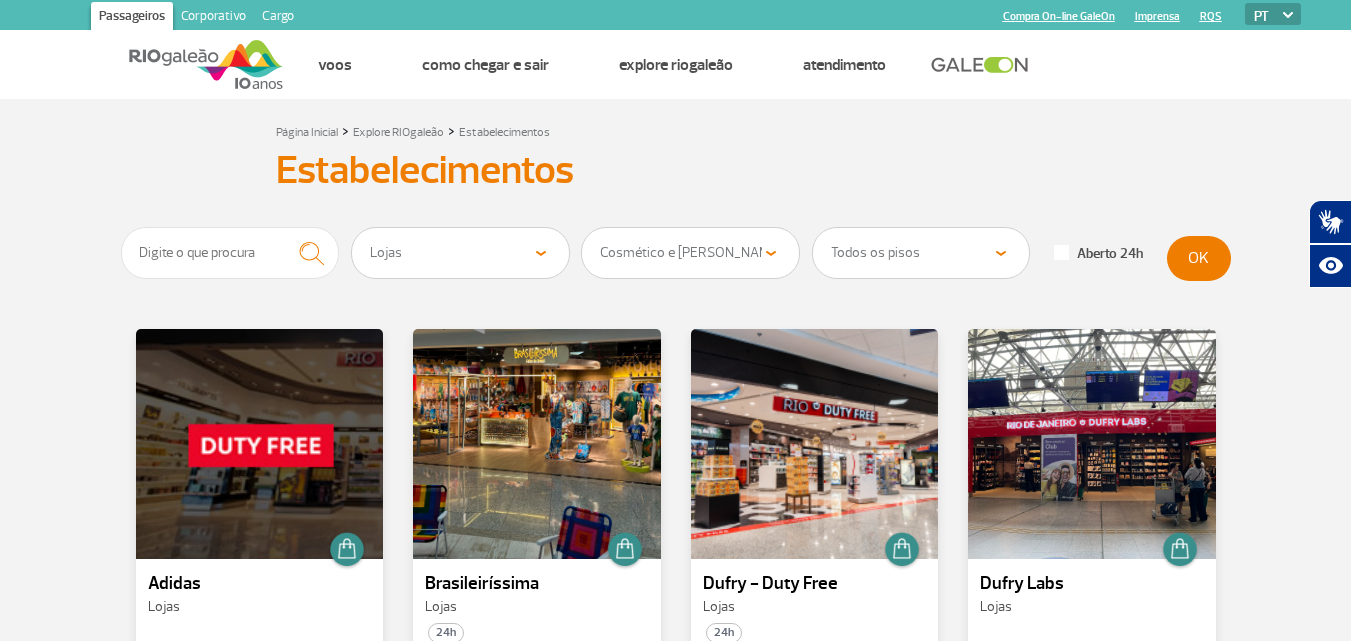 click on "Página Inicial > Explore RIOgaleão > Estabelecimentos Estabelecimentos Estabelecimentos Todos os estabelecimentos Alimentação Lojas Serviços e Conveniência Salas VIP e Hotéis Todas as categorias Cosmético e Beleza Eletrônicos Livros e Revistas Moda e Acessórios Duty Free Todos os pisos Área Pública (antes do Raio-X) Desembarque Área Pública Desembarque Internacional Embarque Área Pública (antes do Raio-X) Embarque Doméstico Embarque Internacional Pátio Desembarque Nacional (Doméstico)  Aberto 24h  OK Adidas Lojas Brasileiríssima Lojas 24h Dufry - Duty Free Lojas 24h Dufry Labs Lojas Dufry Shopping Lojas Granado Pharmacias Lojas 24h" at bounding box center (675, 628) 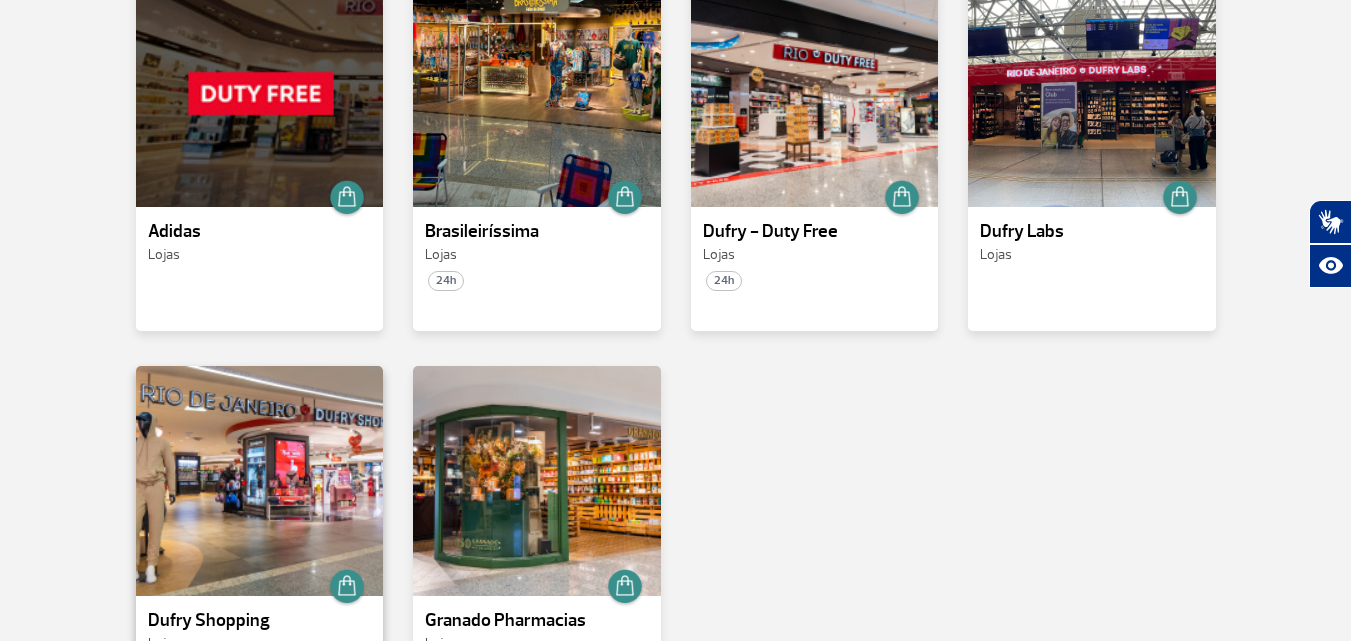 scroll, scrollTop: 400, scrollLeft: 0, axis: vertical 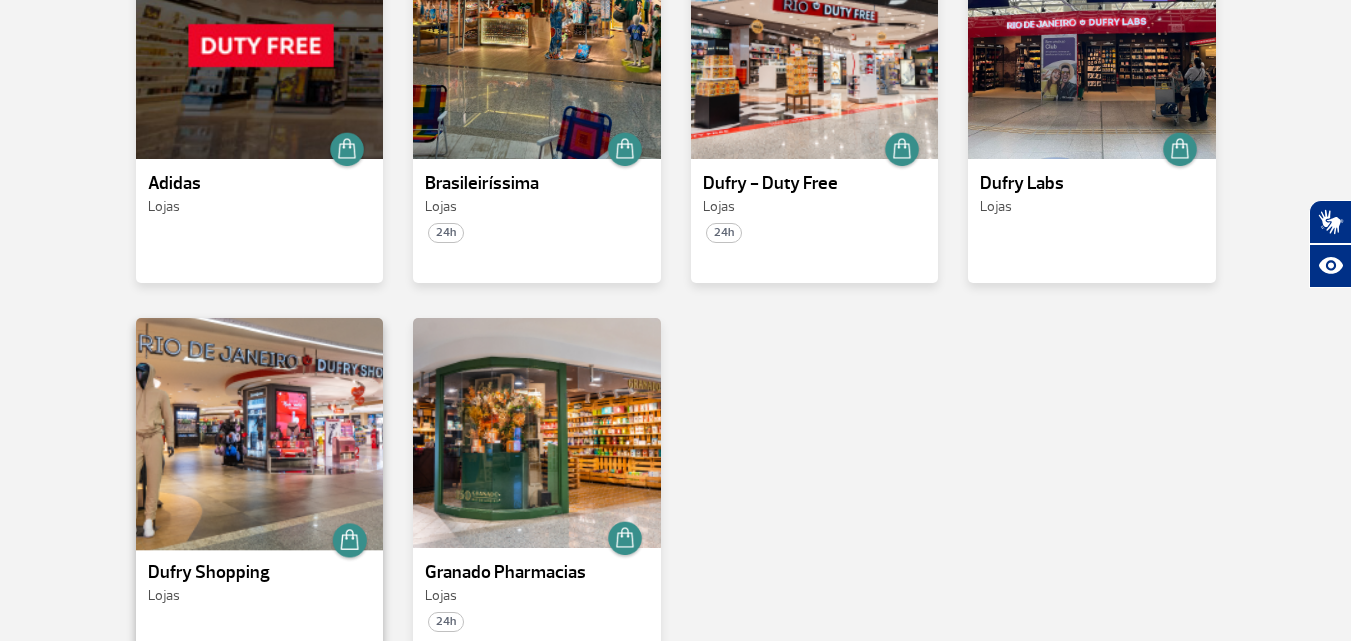click at bounding box center (259, 433) 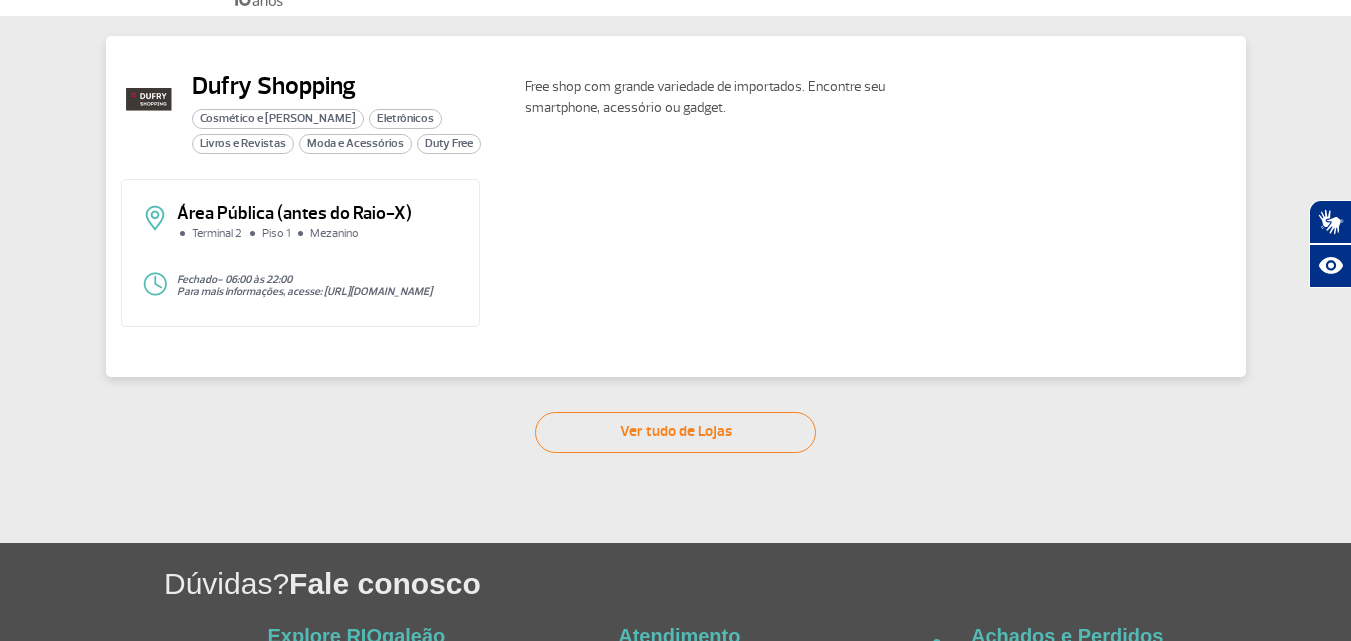 scroll, scrollTop: 0, scrollLeft: 0, axis: both 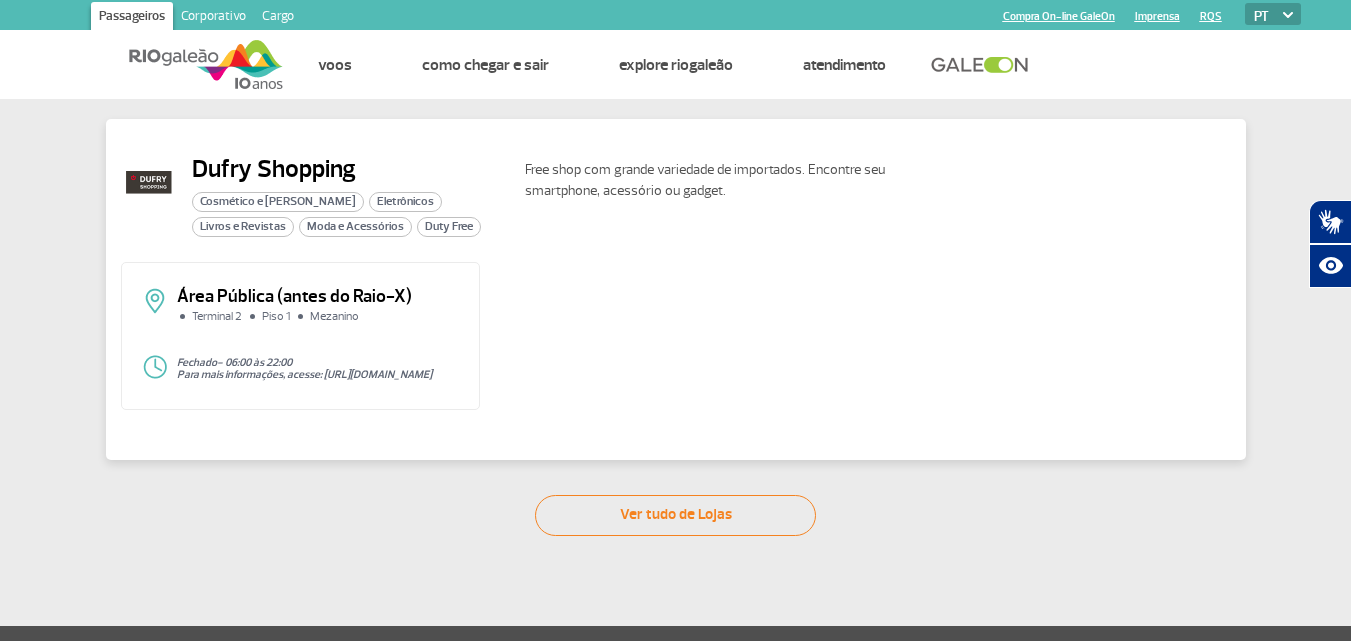 click on "Área Pública (antes do Raio-X) Terminal 2 Piso 1 Mezanino" 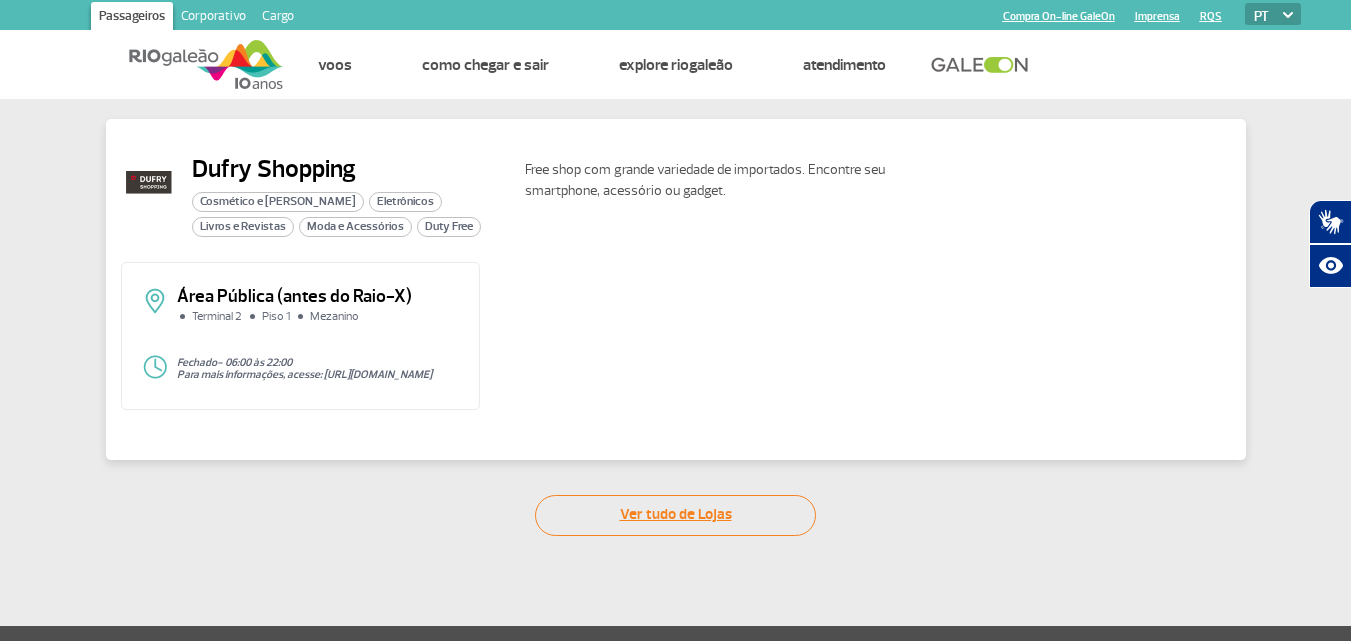 click on "Ver tudo de Lojas" 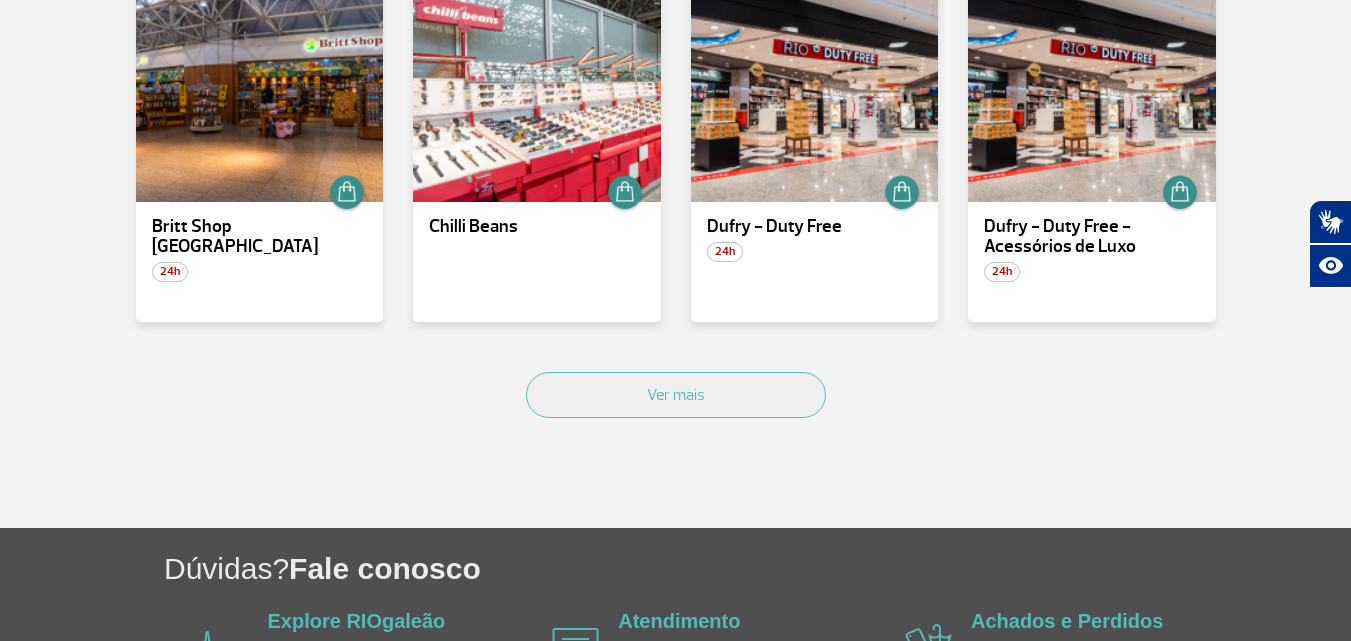 scroll, scrollTop: 935, scrollLeft: 0, axis: vertical 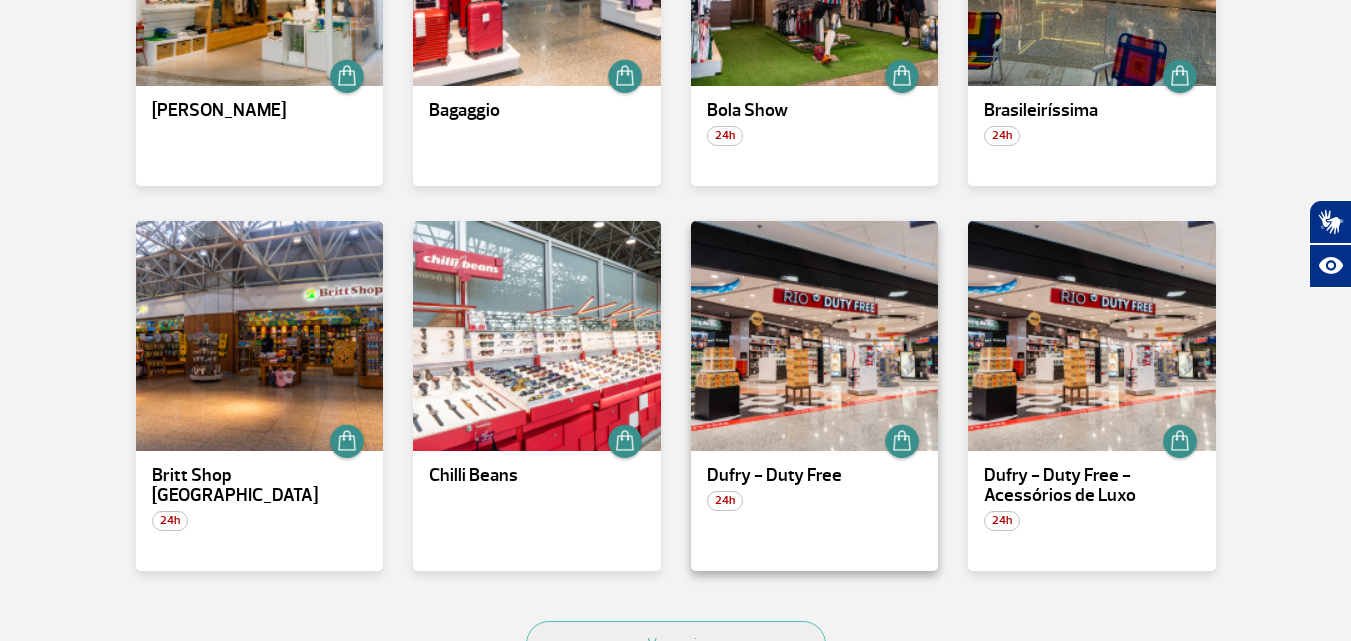 click on "Dufry - Duty Free 24h" at bounding box center (815, 396) 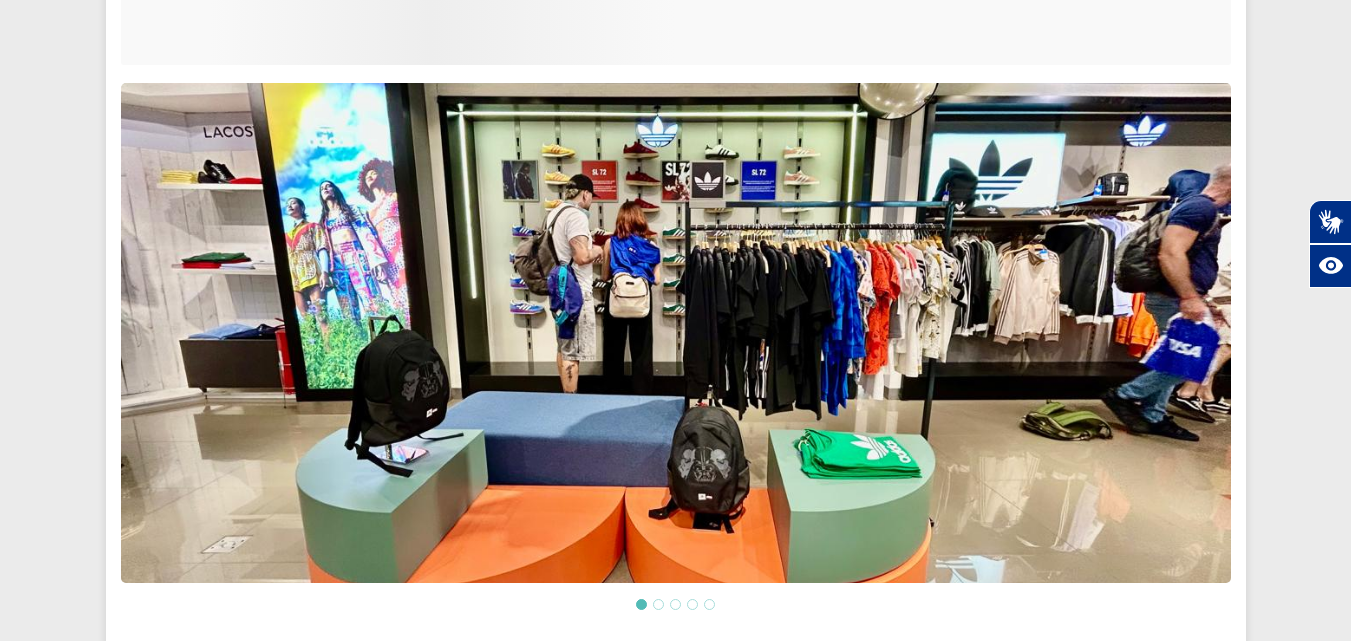 scroll, scrollTop: 452, scrollLeft: 0, axis: vertical 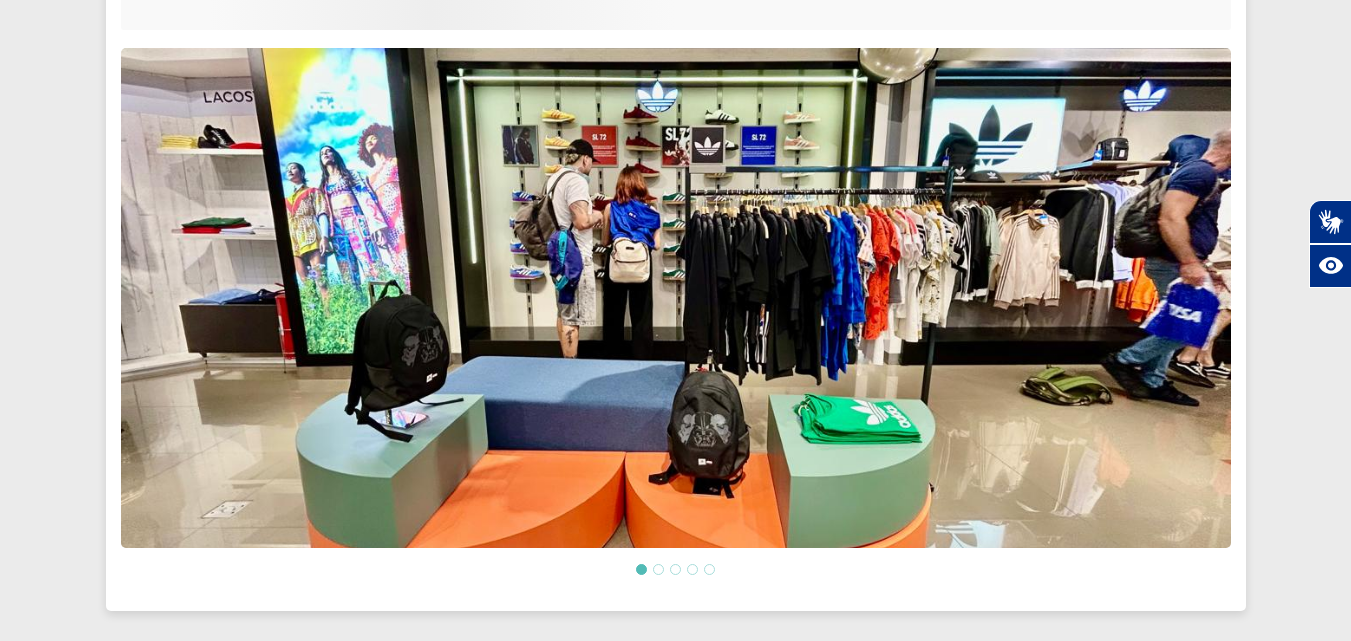click 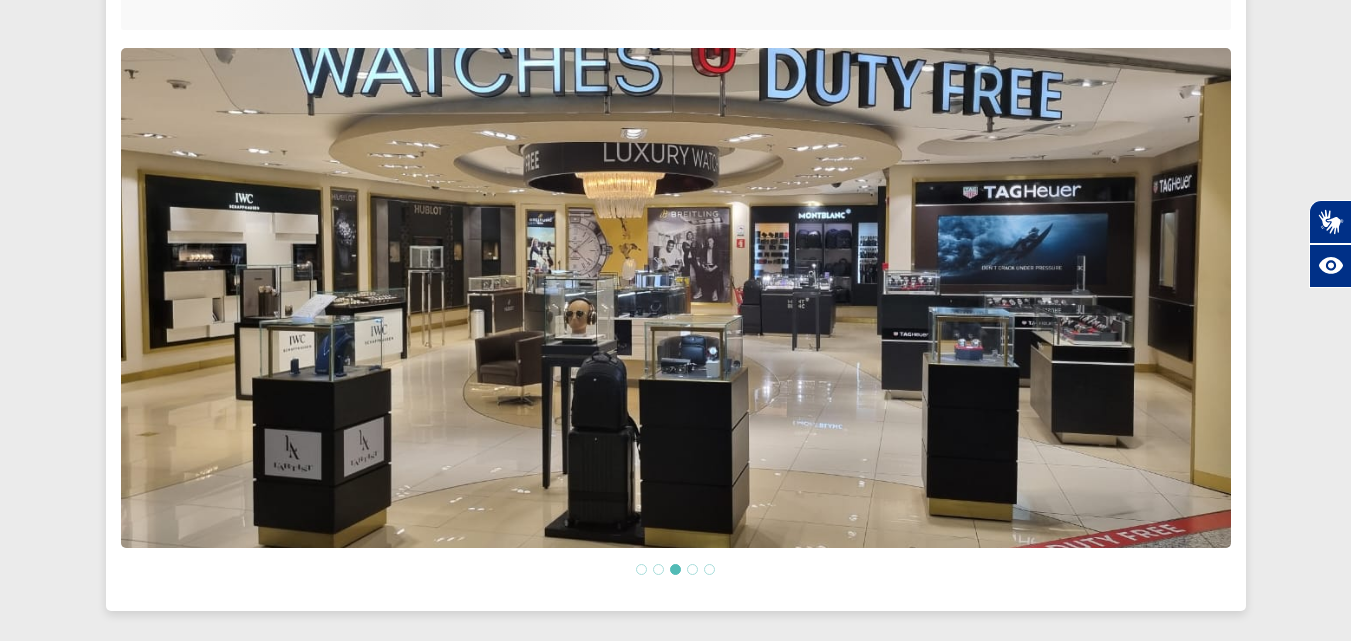 click 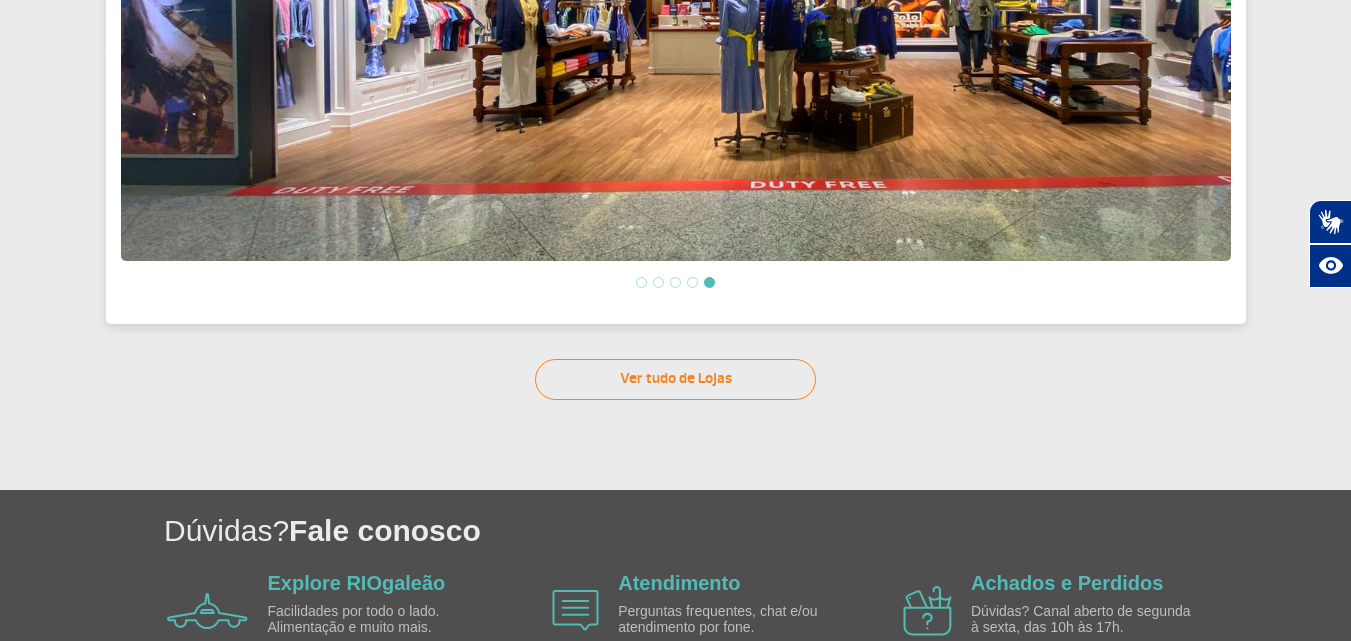 scroll, scrollTop: 752, scrollLeft: 0, axis: vertical 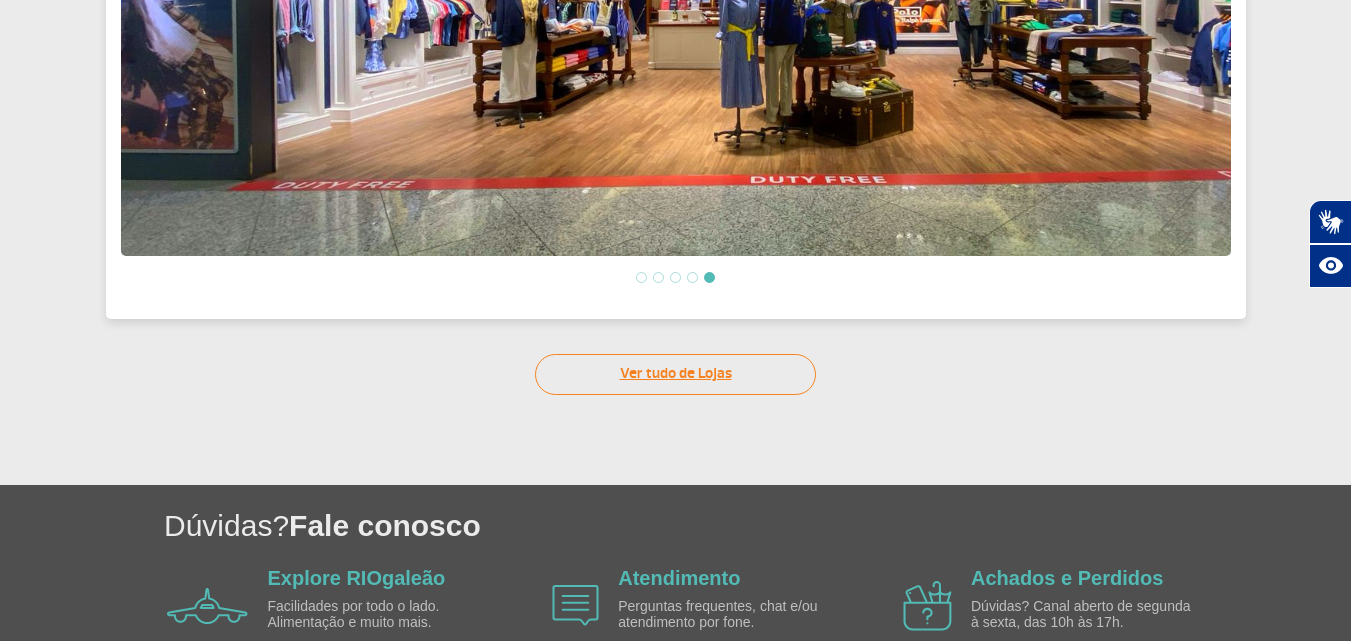 click on "Ver tudo de Lojas" 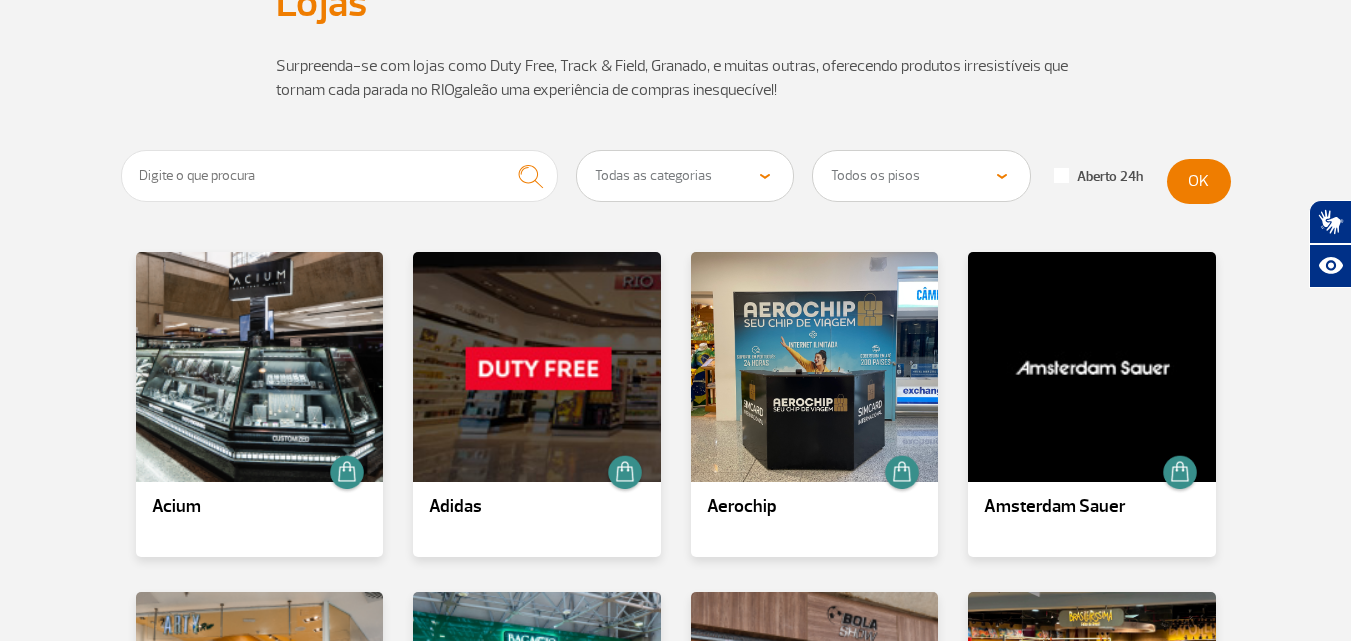 scroll, scrollTop: 200, scrollLeft: 0, axis: vertical 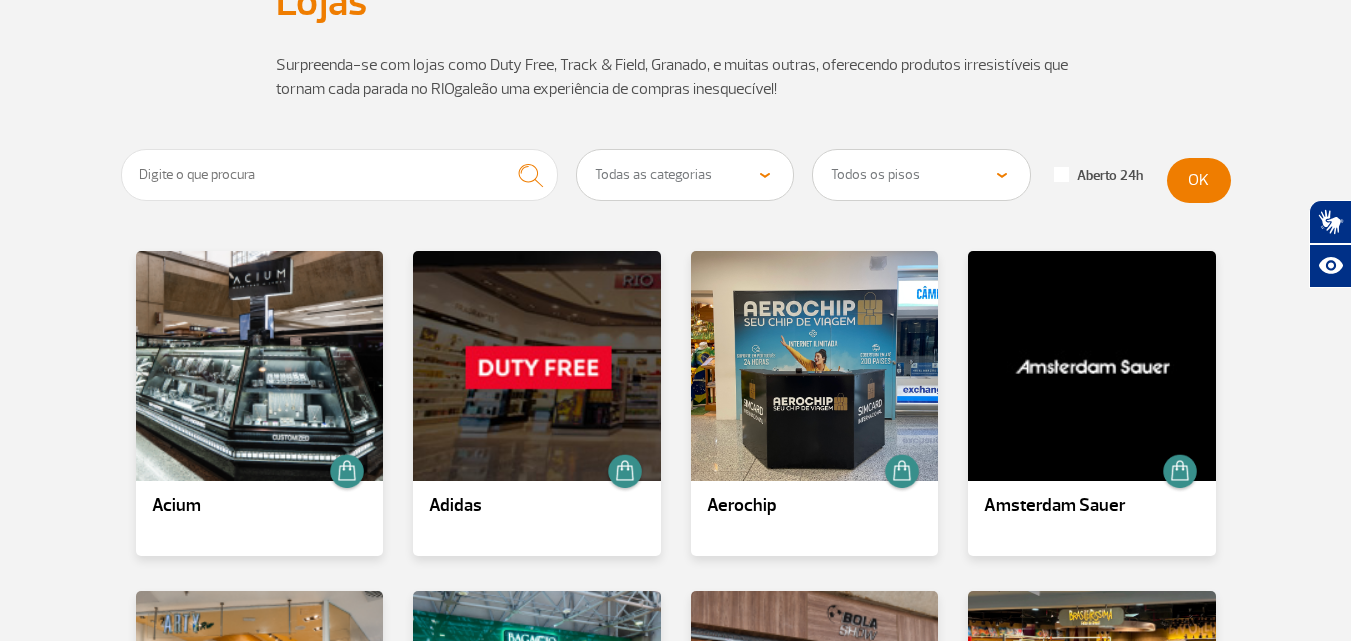 click at bounding box center (340, 180) 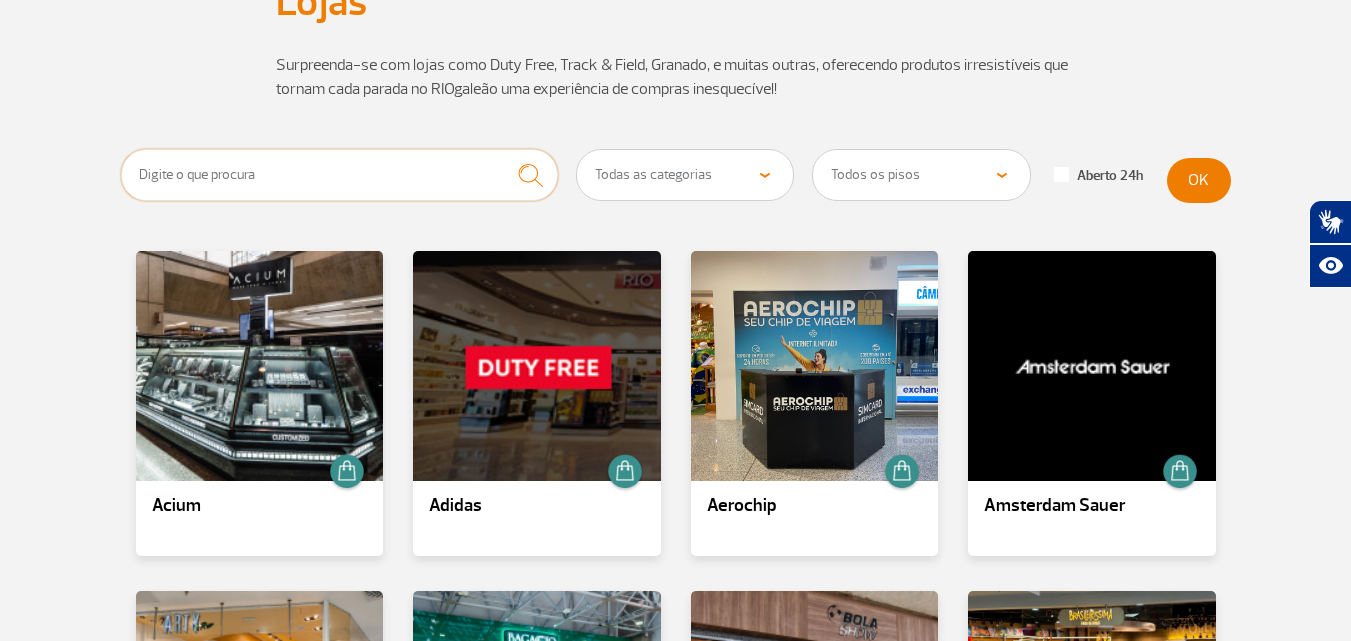 click at bounding box center [340, 175] 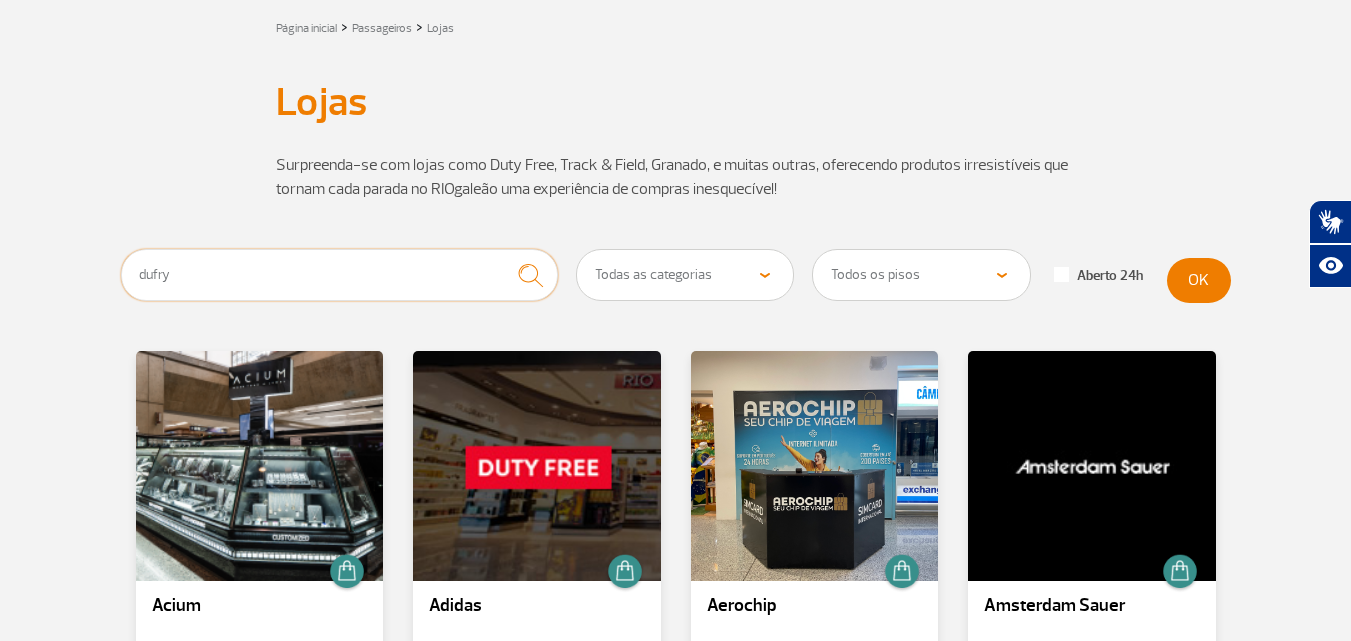 type on "dufry" 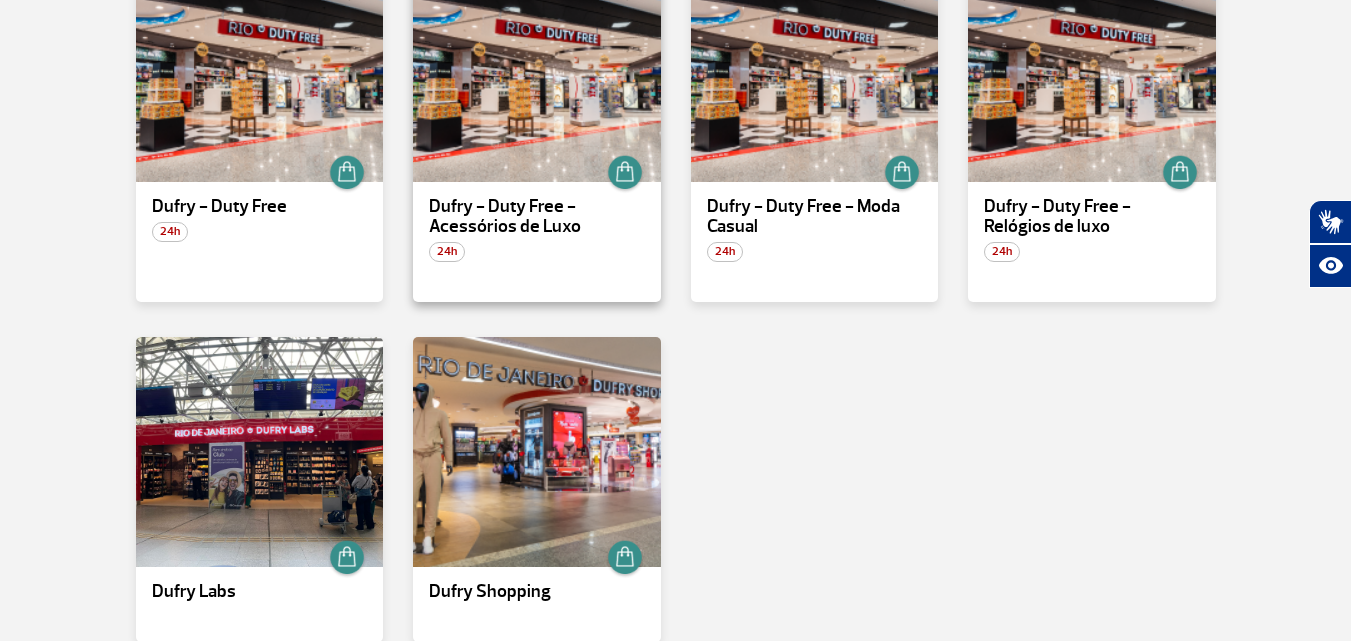 scroll, scrollTop: 500, scrollLeft: 0, axis: vertical 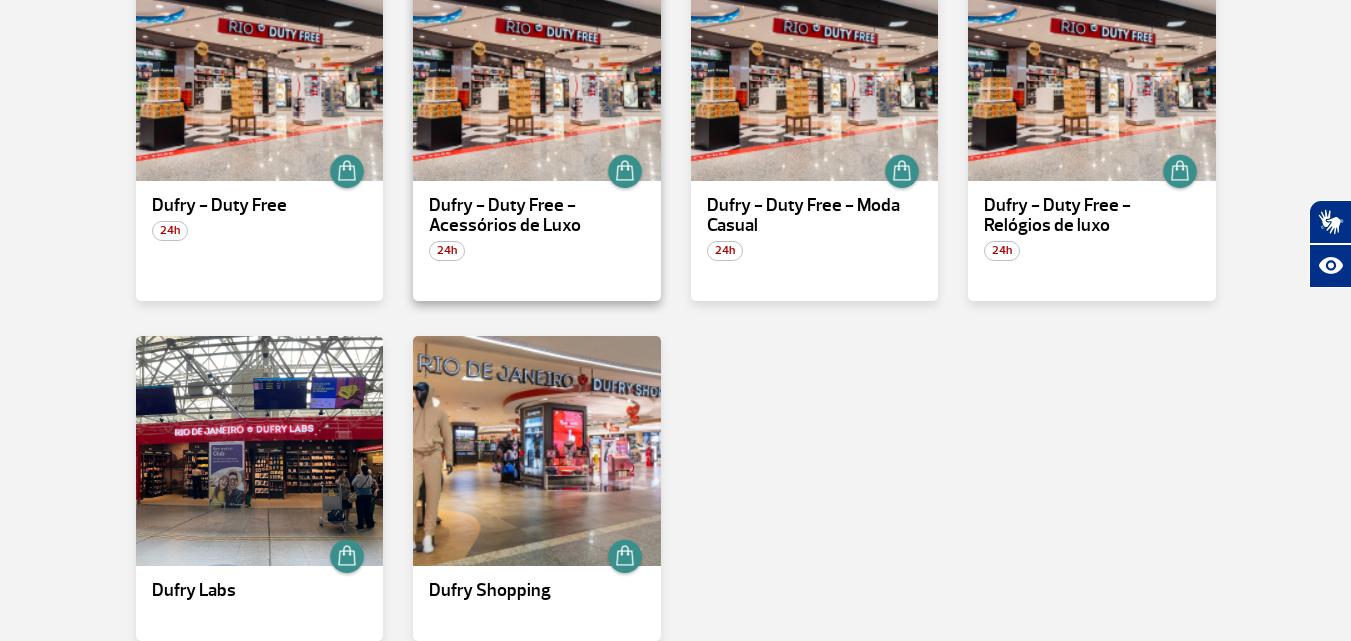 click at bounding box center [537, 451] 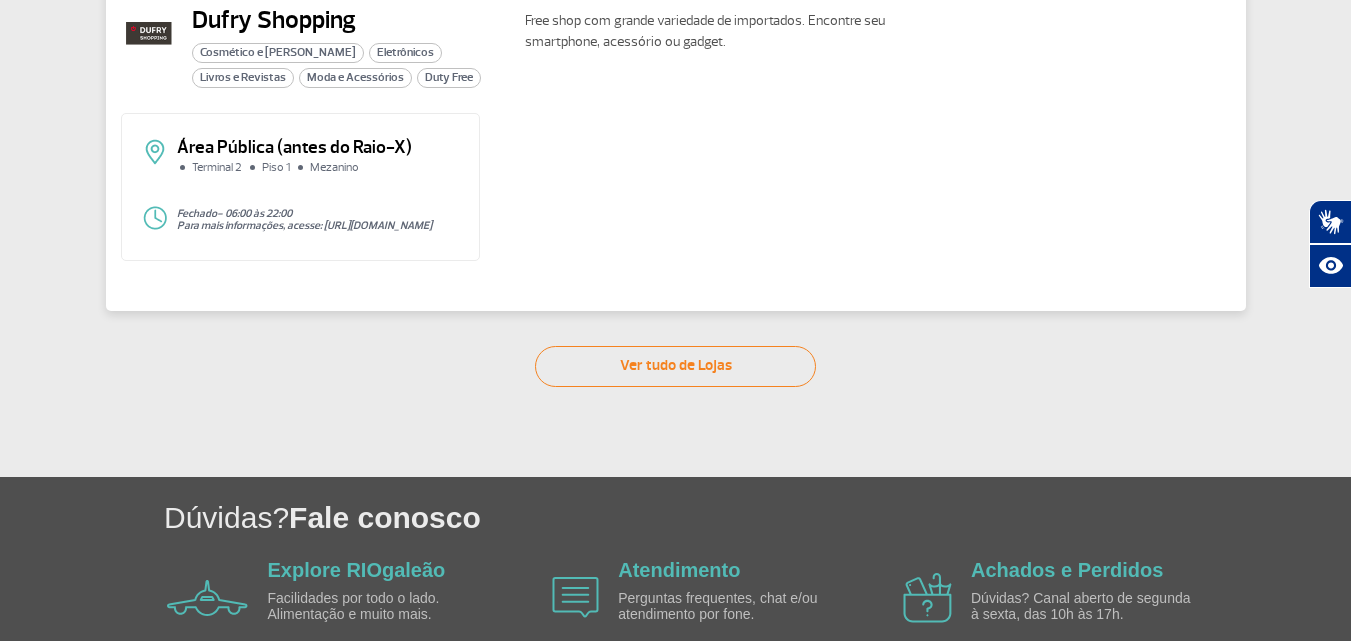 scroll, scrollTop: 49, scrollLeft: 0, axis: vertical 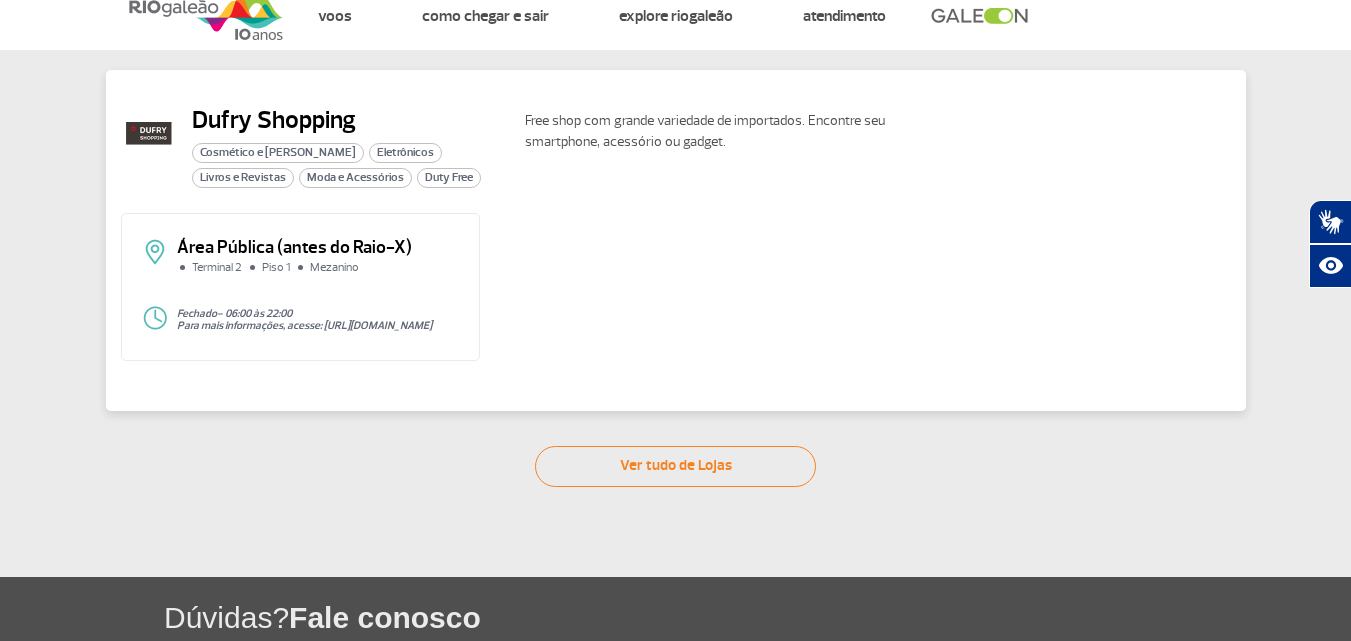 click on "Área Pública (antes do Raio-X) Terminal 2 Piso 1 Mezanino Fechado  - 06:00 às 22:00 Para mais informações, acesse: [URL][DOMAIN_NAME]" 